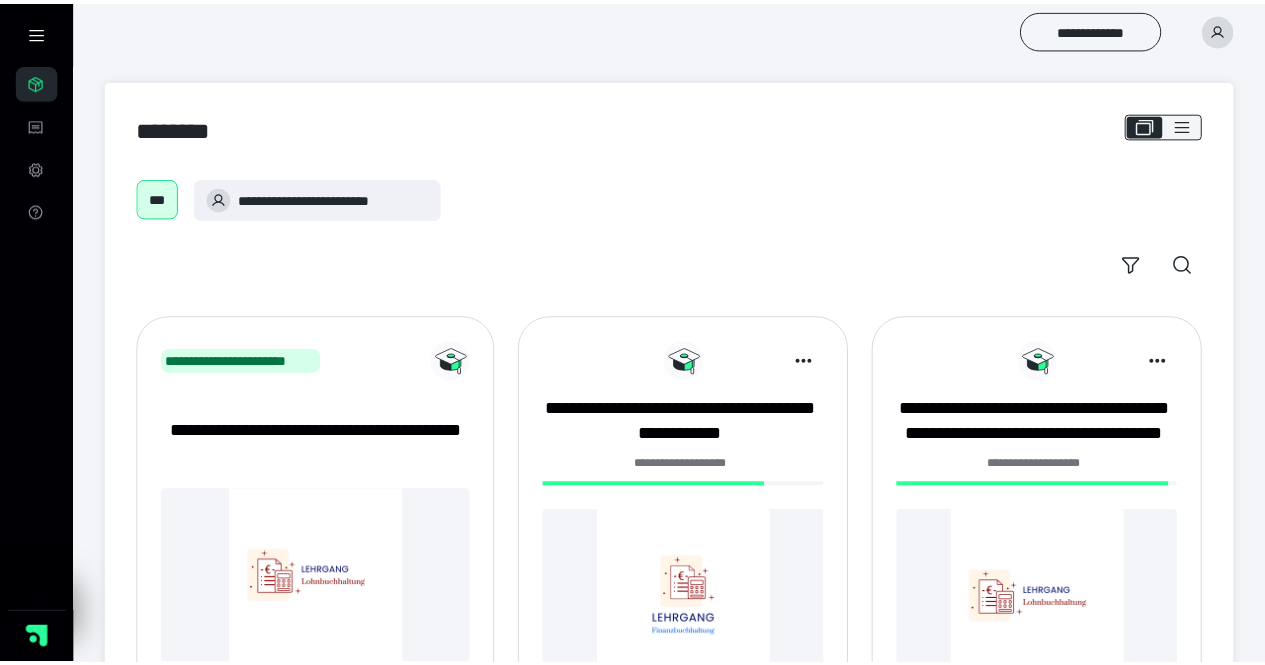 scroll, scrollTop: 0, scrollLeft: 0, axis: both 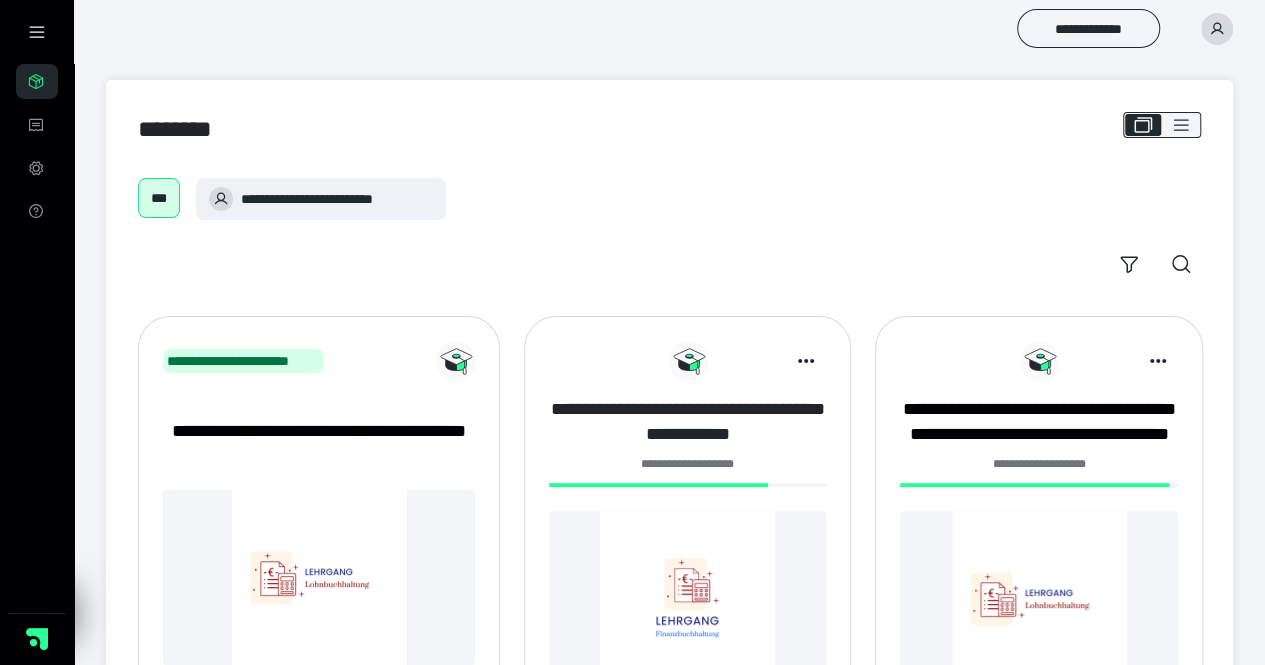 click on "**********" at bounding box center (687, 422) 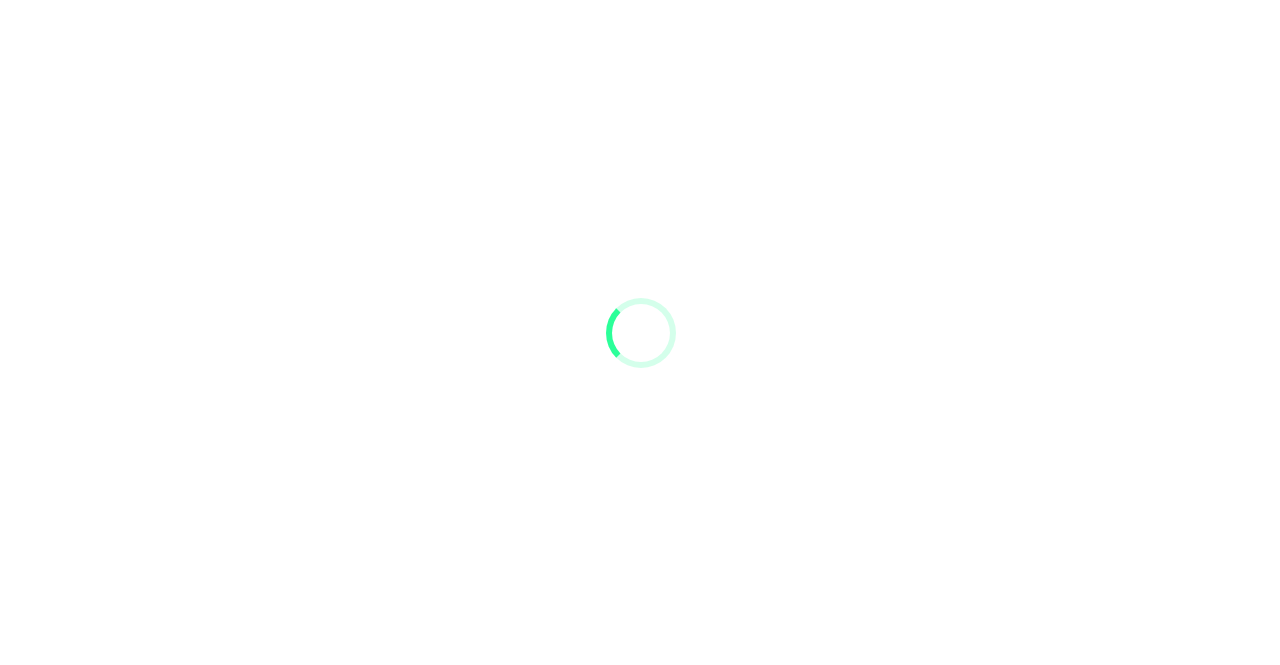 scroll, scrollTop: 0, scrollLeft: 0, axis: both 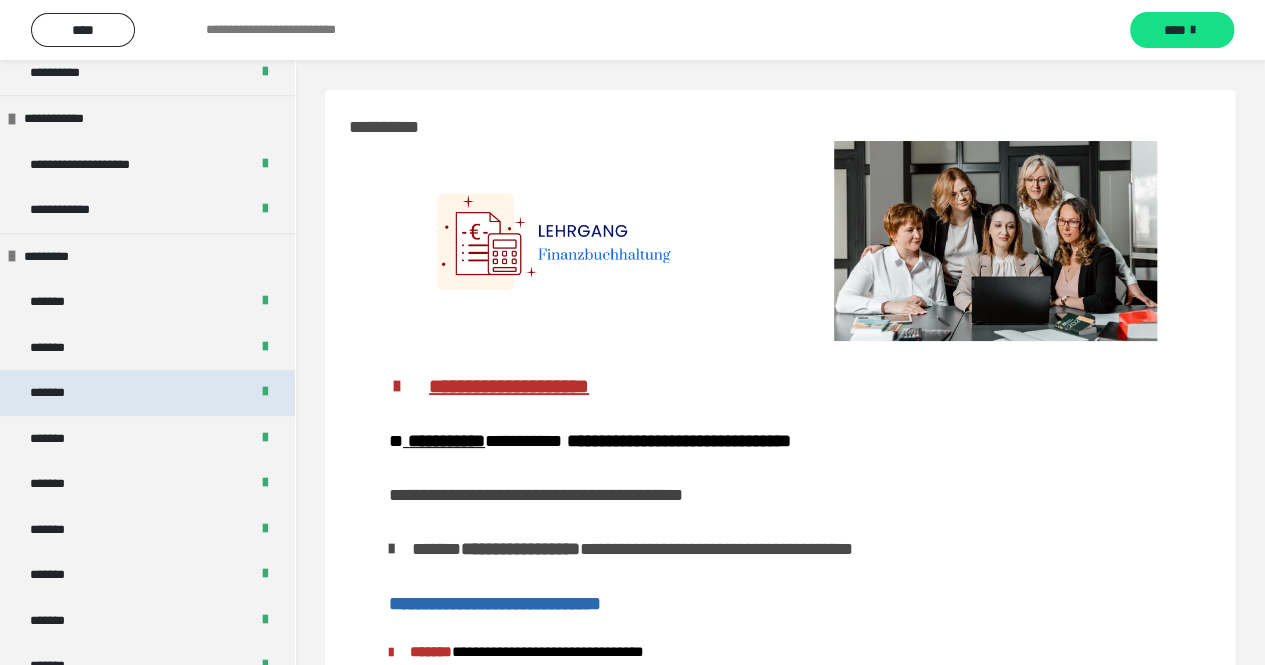 click on "*******" at bounding box center (58, 393) 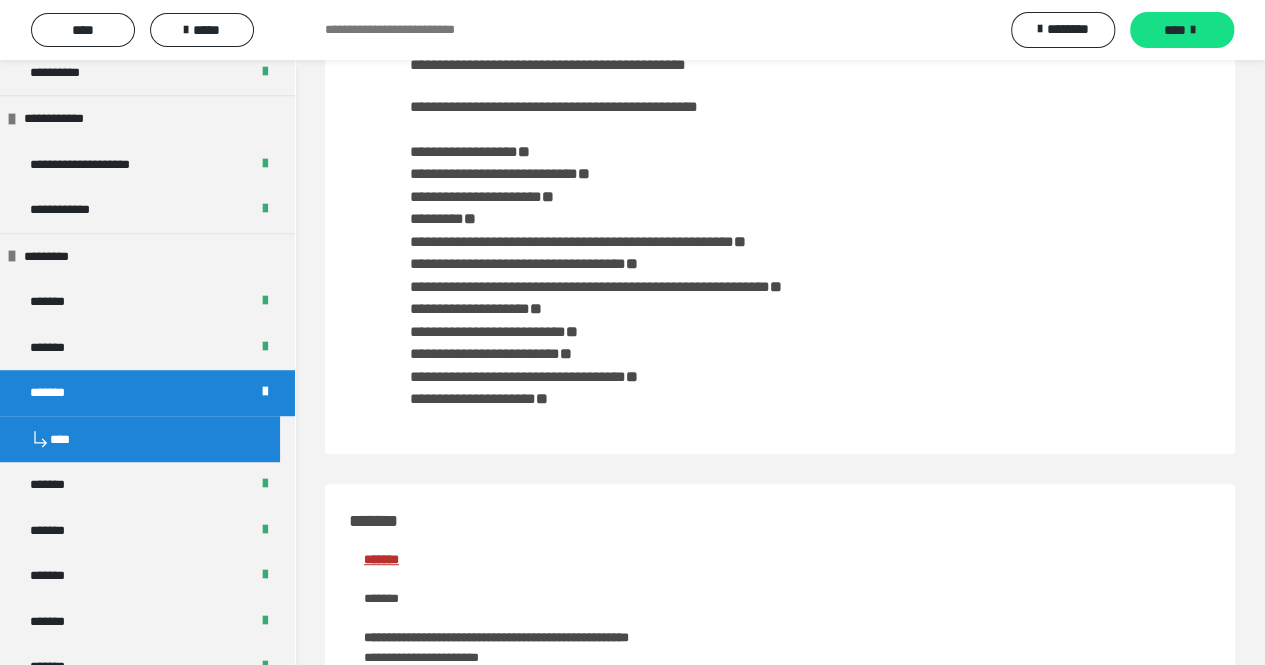 scroll, scrollTop: 0, scrollLeft: 0, axis: both 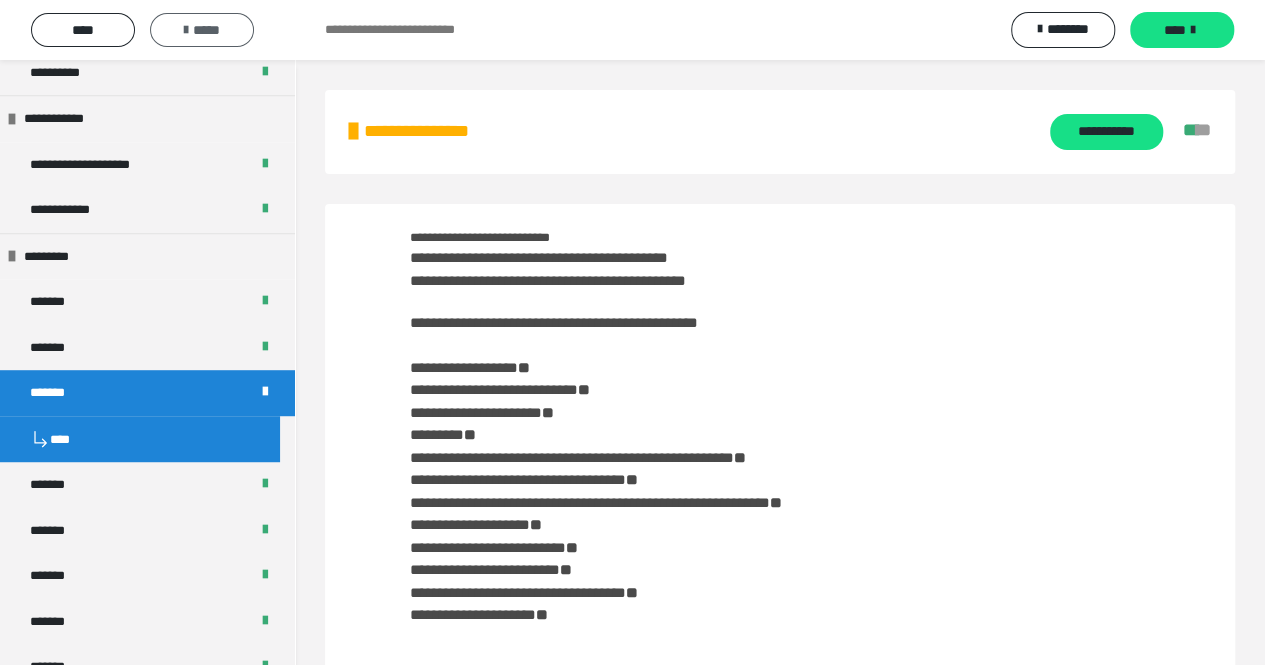 click on "*****" at bounding box center (202, 30) 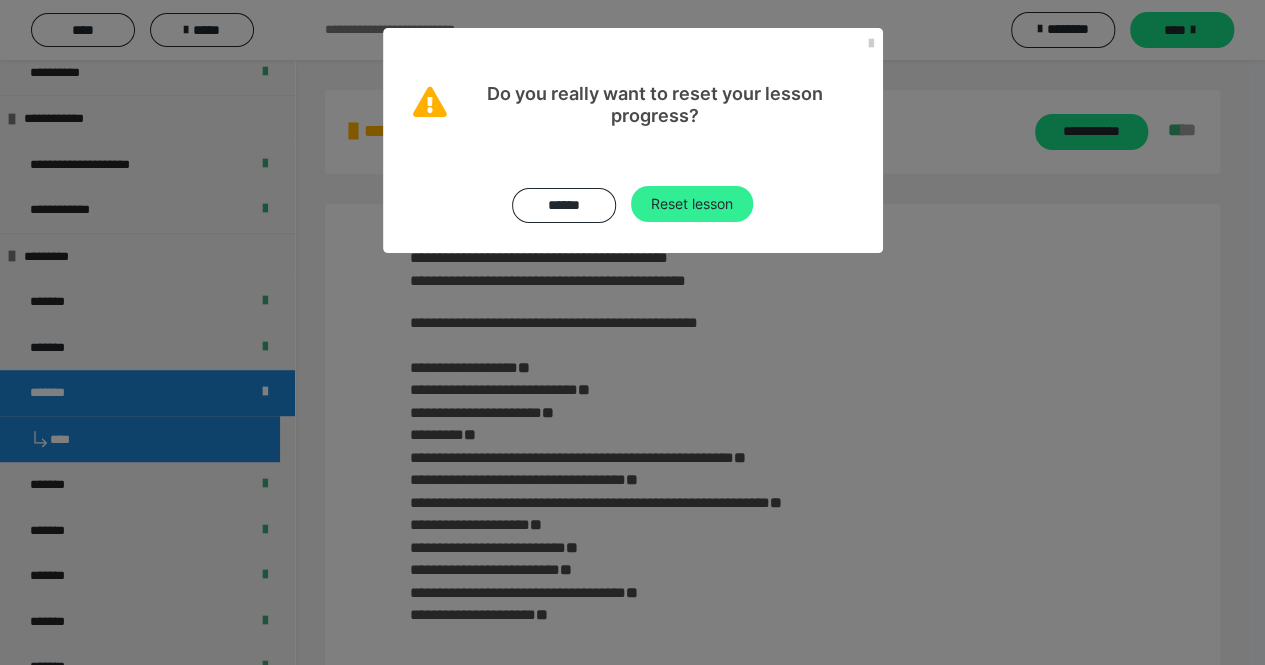click on "Reset lesson" at bounding box center (692, 204) 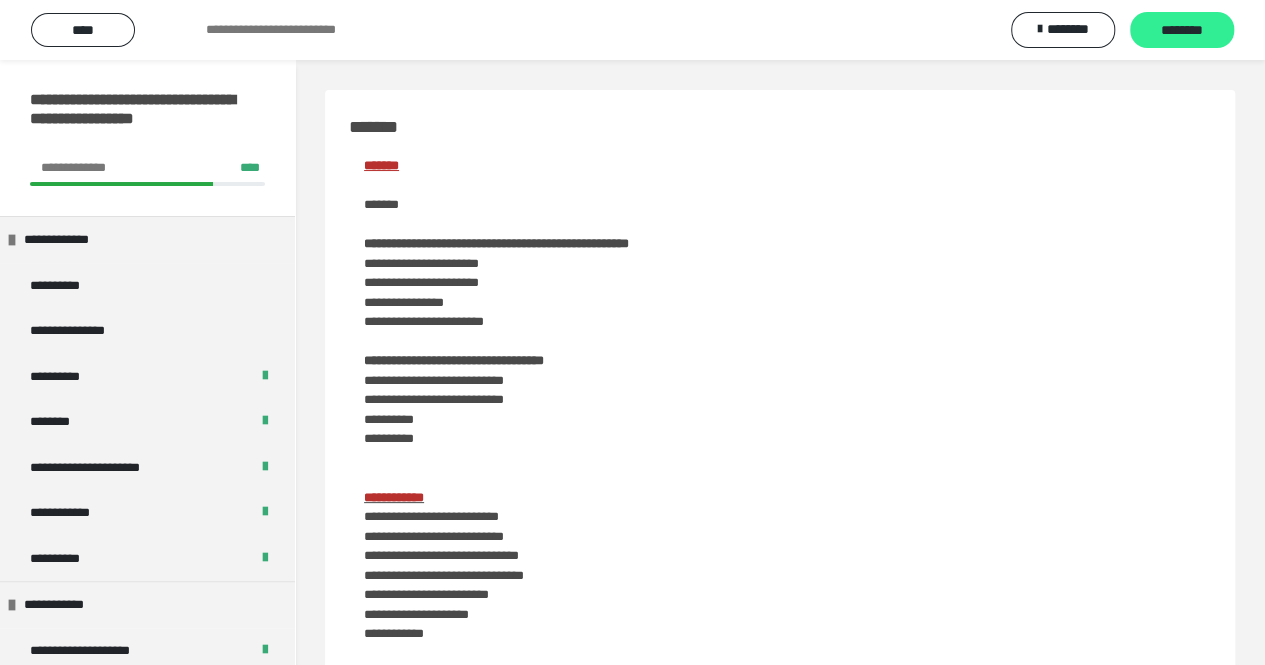 click on "********" at bounding box center [1182, 31] 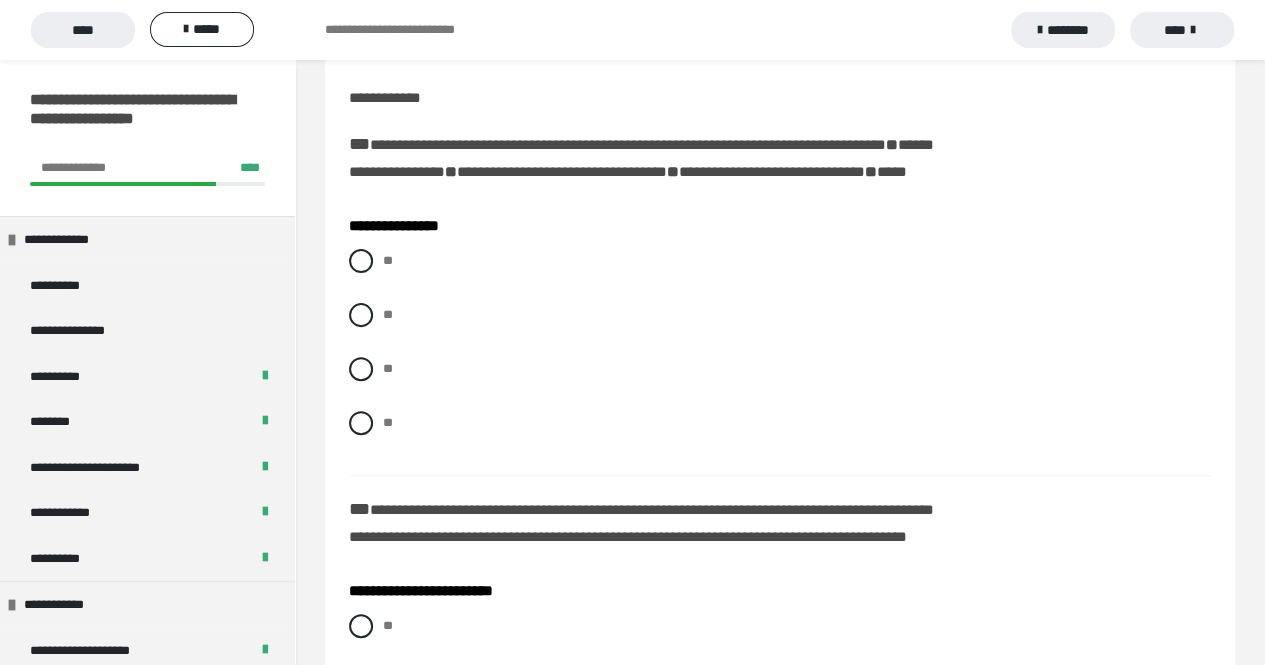 scroll, scrollTop: 166, scrollLeft: 0, axis: vertical 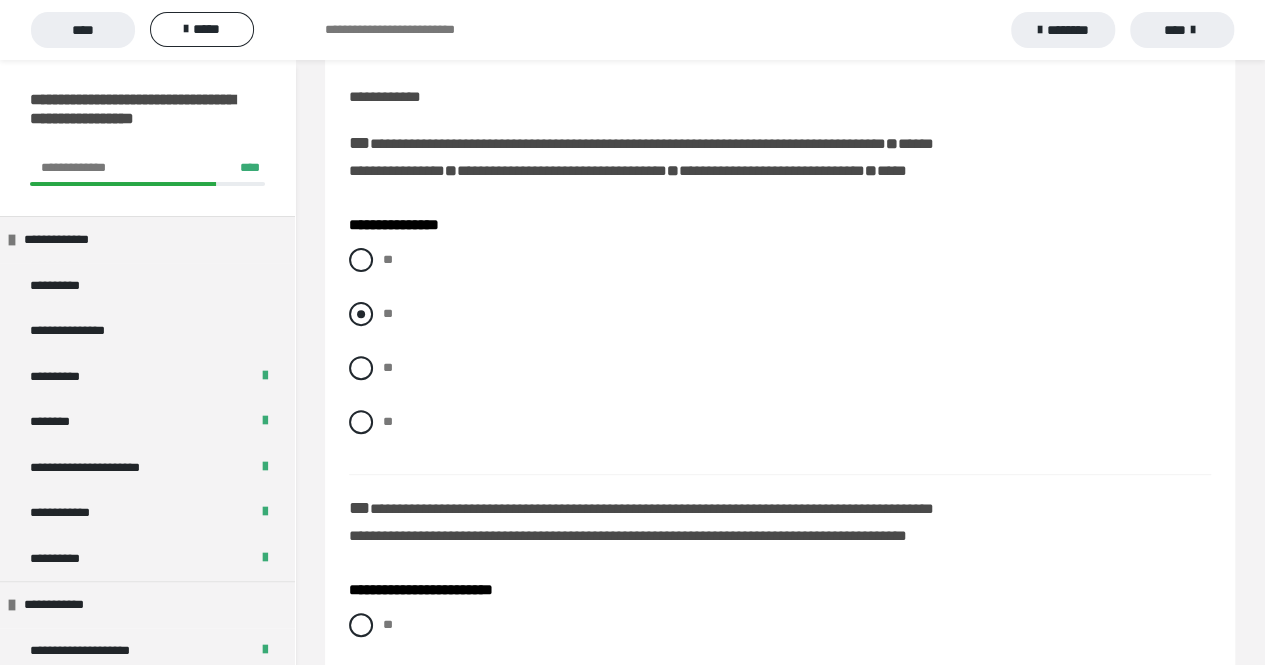 click on "**" at bounding box center (780, 314) 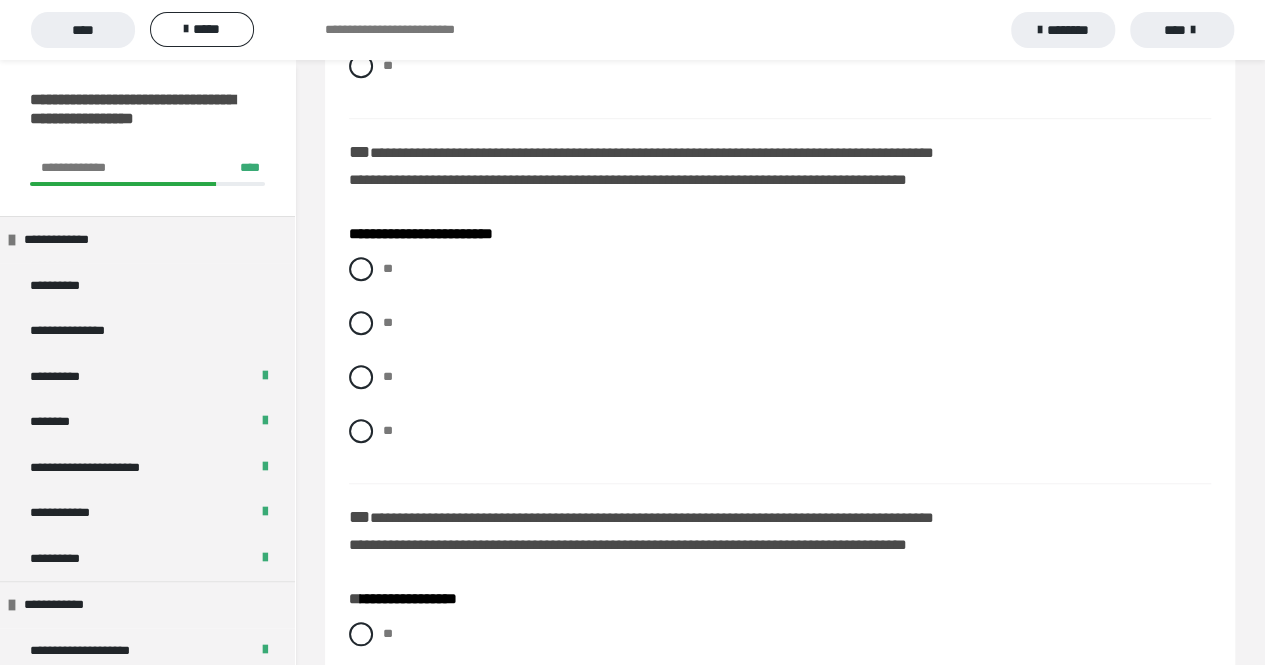 scroll, scrollTop: 527, scrollLeft: 0, axis: vertical 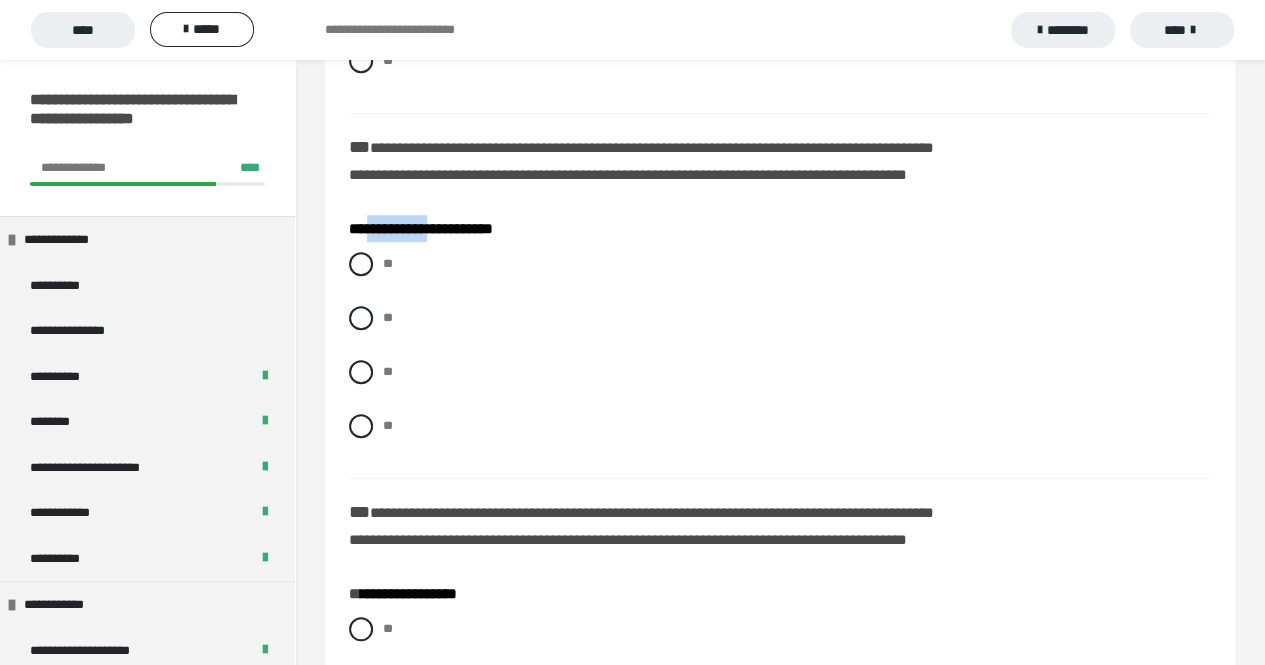 drag, startPoint x: 367, startPoint y: 225, endPoint x: 450, endPoint y: 229, distance: 83.09633 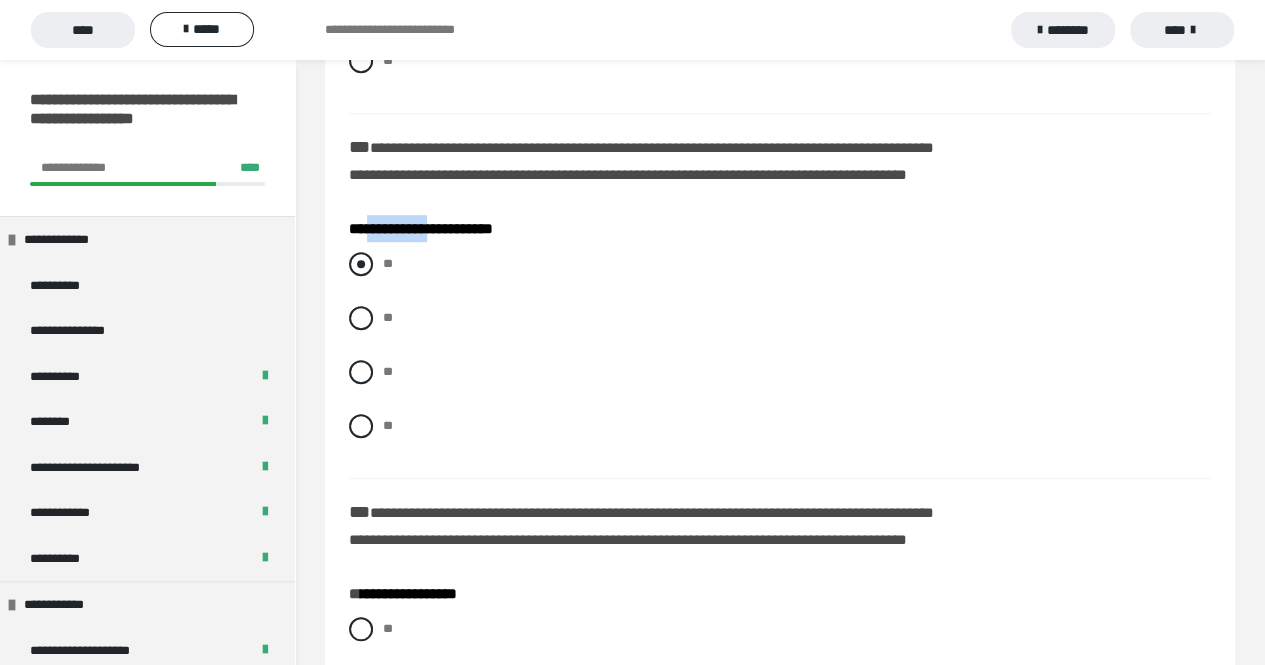 click at bounding box center [361, 264] 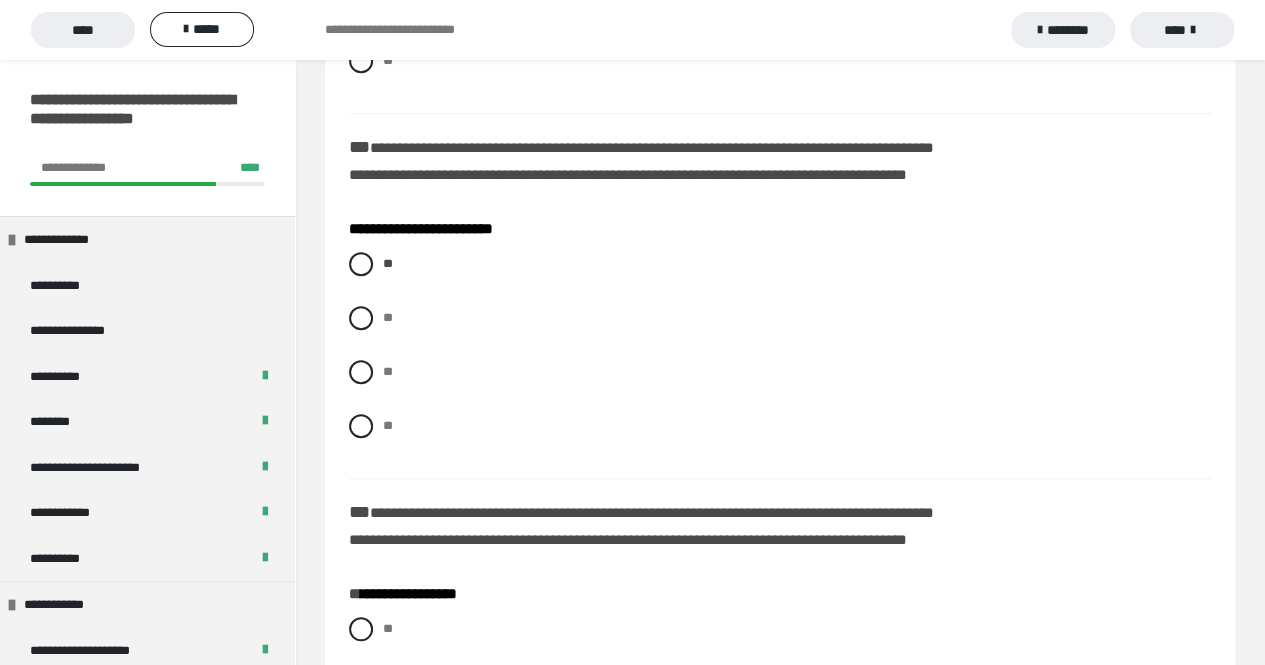 click on "** ** ** **" at bounding box center [780, 360] 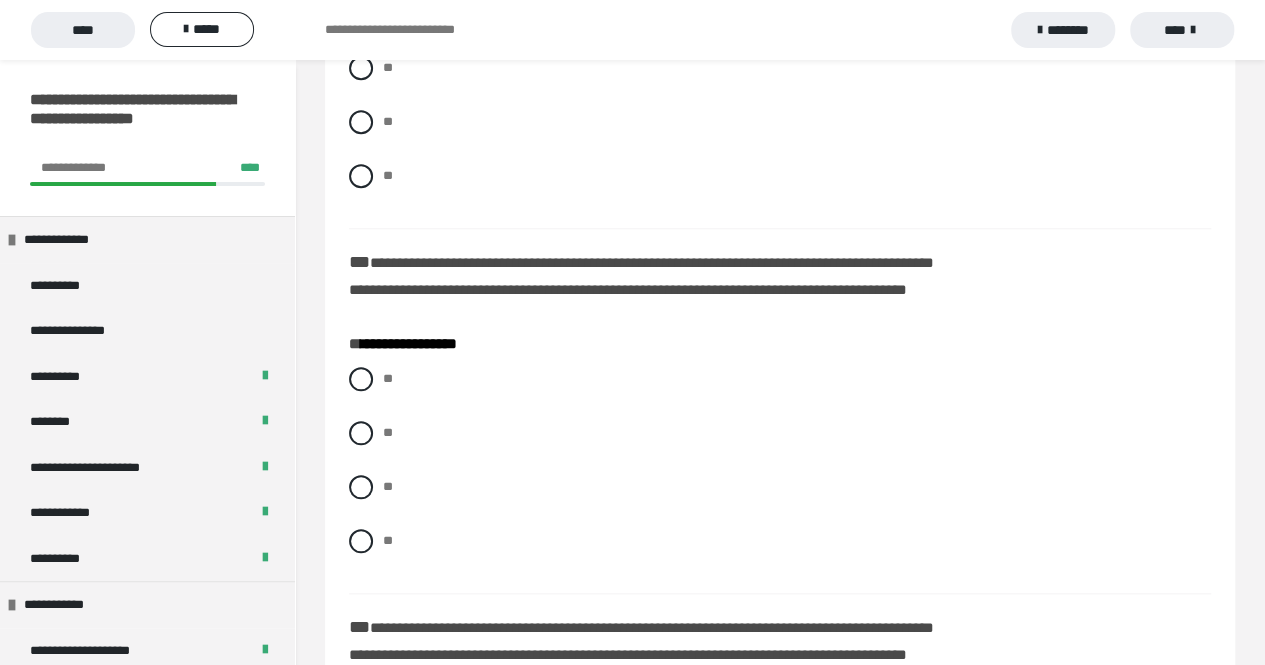 scroll, scrollTop: 797, scrollLeft: 0, axis: vertical 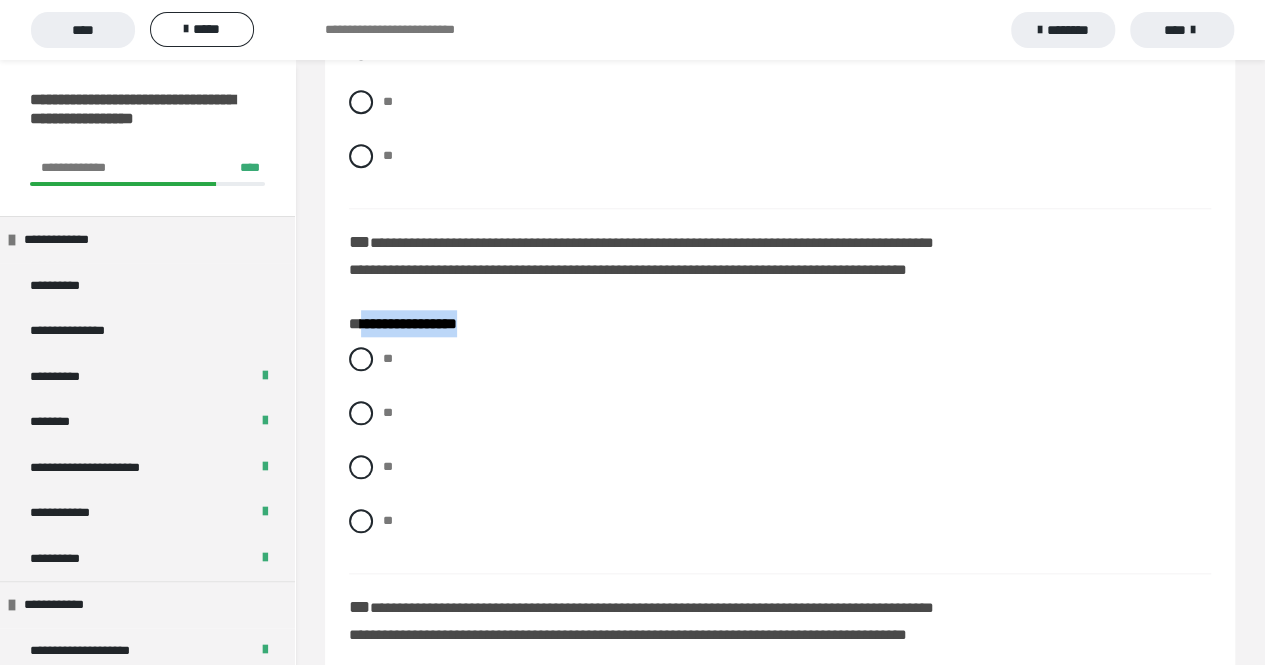 drag, startPoint x: 362, startPoint y: 322, endPoint x: 504, endPoint y: 326, distance: 142.05632 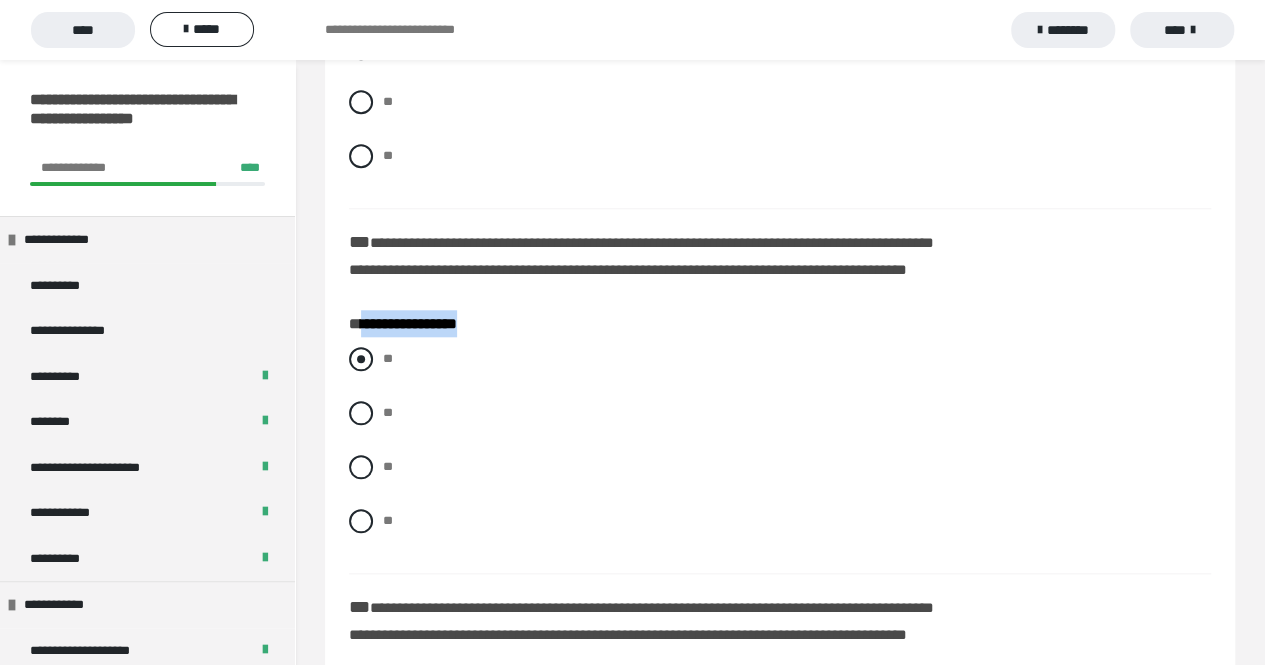 click at bounding box center (361, 359) 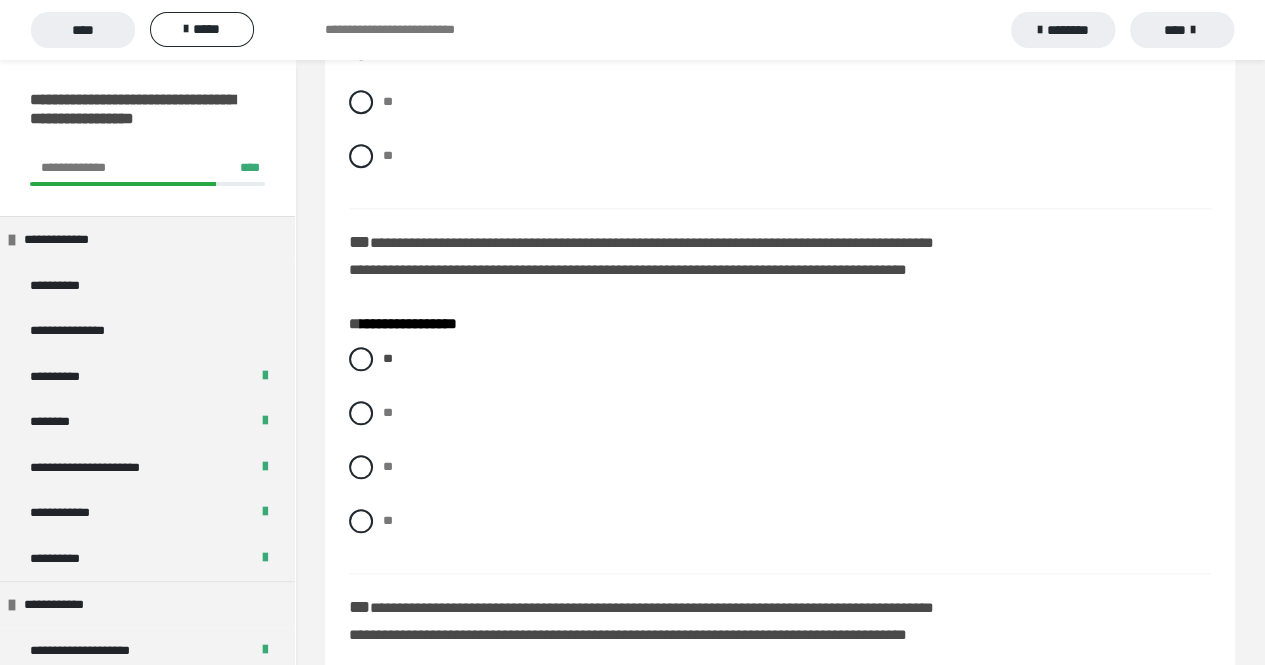 click on "**********" at bounding box center [780, 1619] 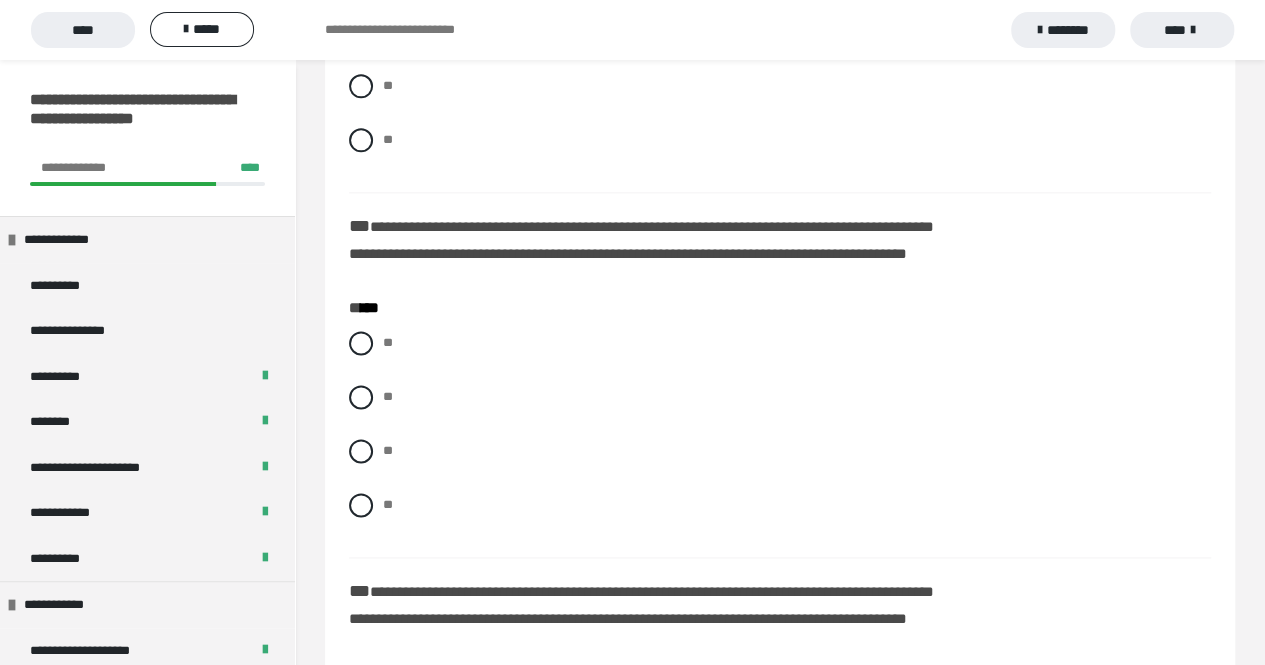 scroll, scrollTop: 1184, scrollLeft: 0, axis: vertical 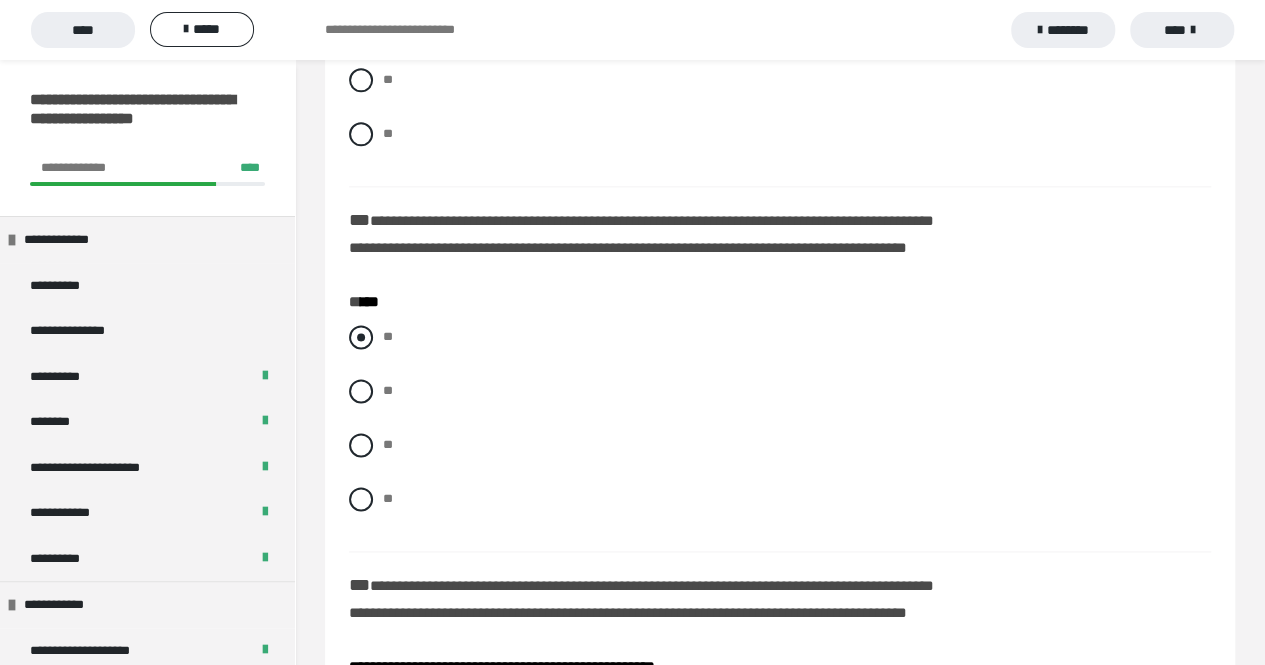 click at bounding box center [361, 337] 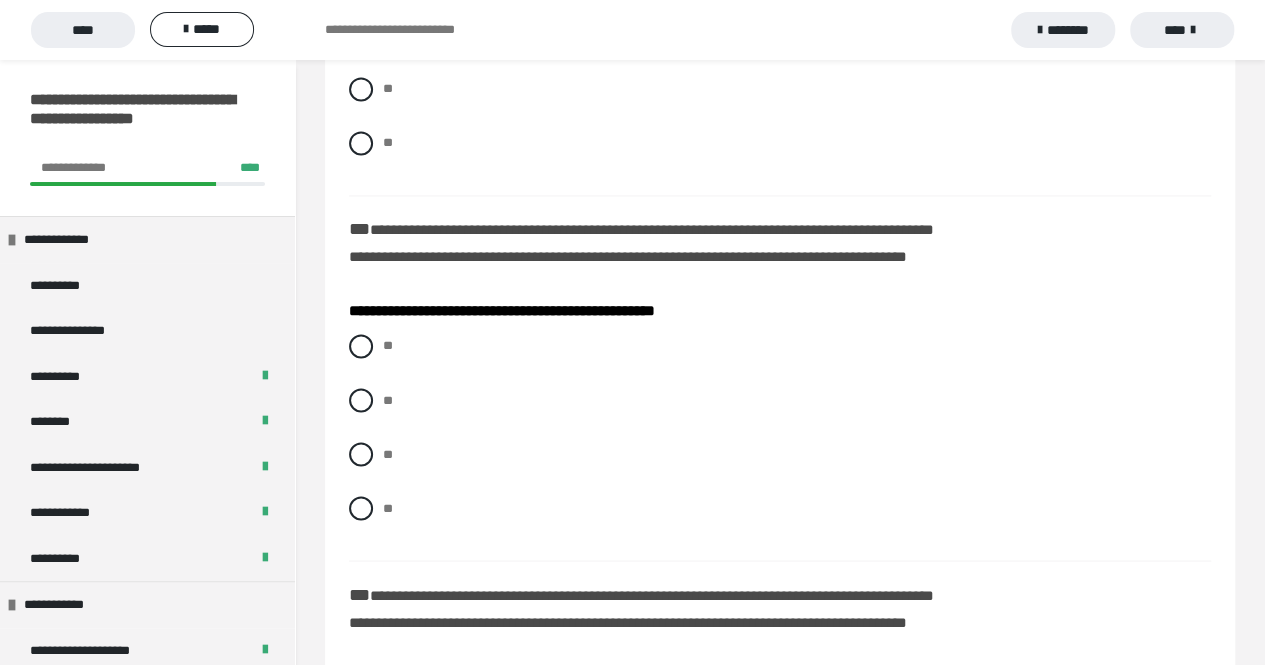 scroll, scrollTop: 1565, scrollLeft: 0, axis: vertical 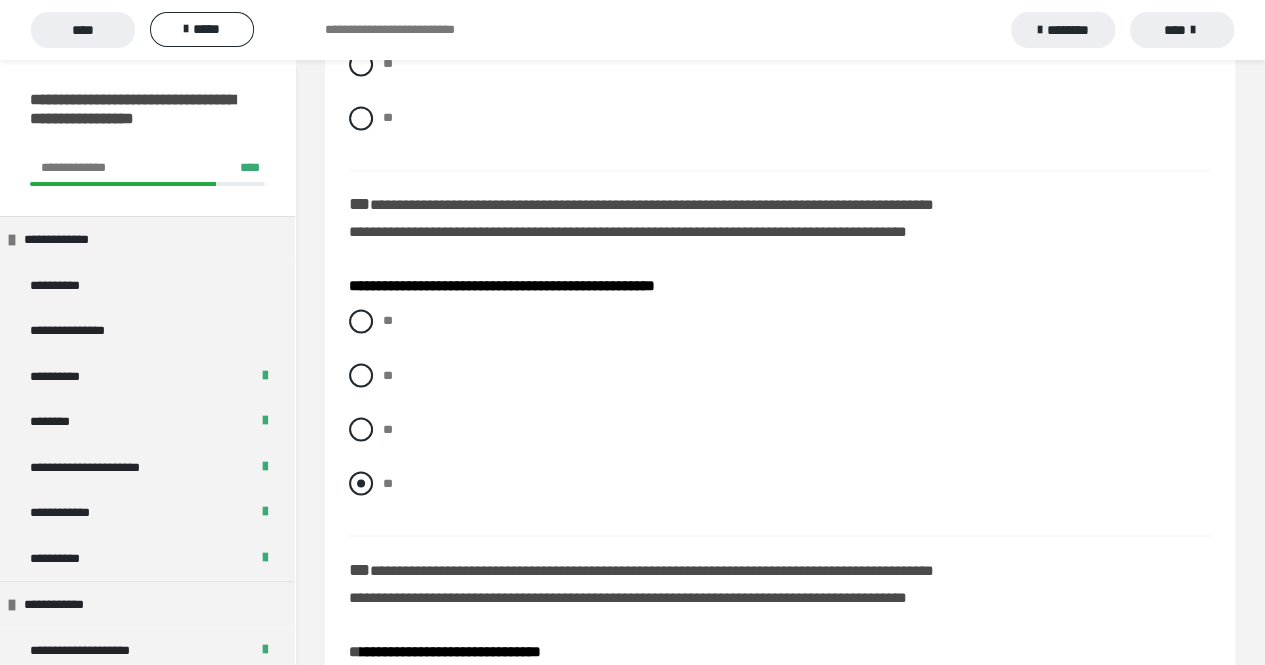click at bounding box center (361, 483) 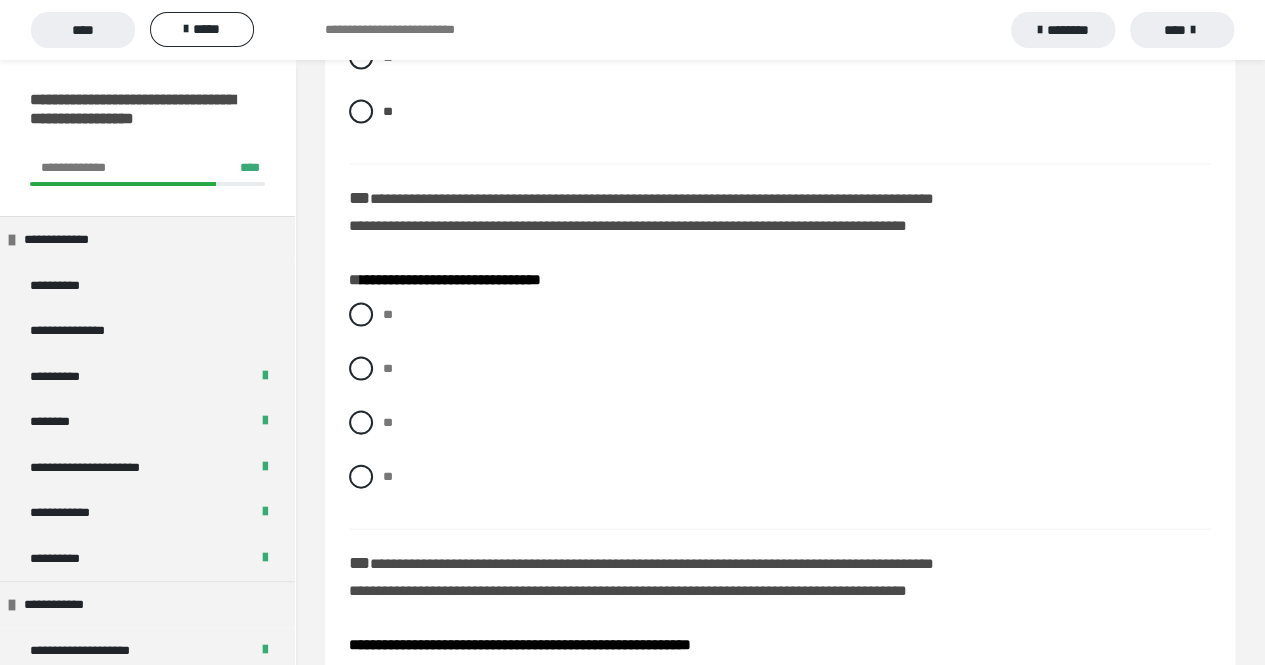 scroll, scrollTop: 1932, scrollLeft: 0, axis: vertical 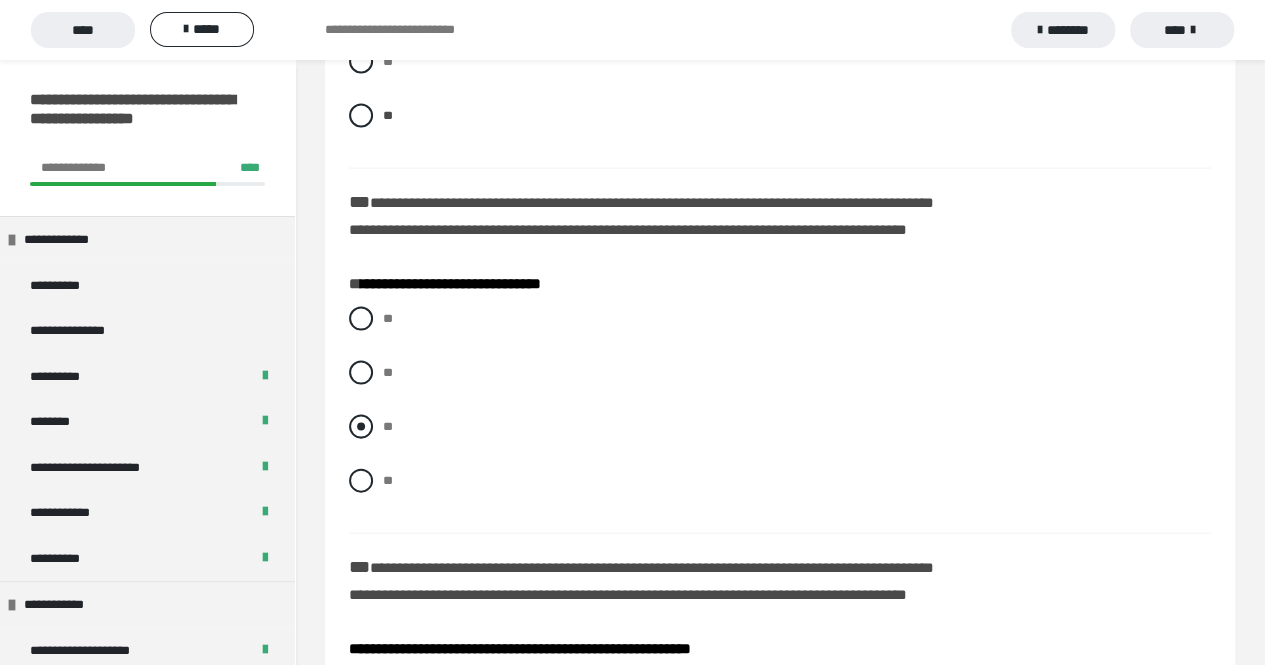 click at bounding box center (361, 427) 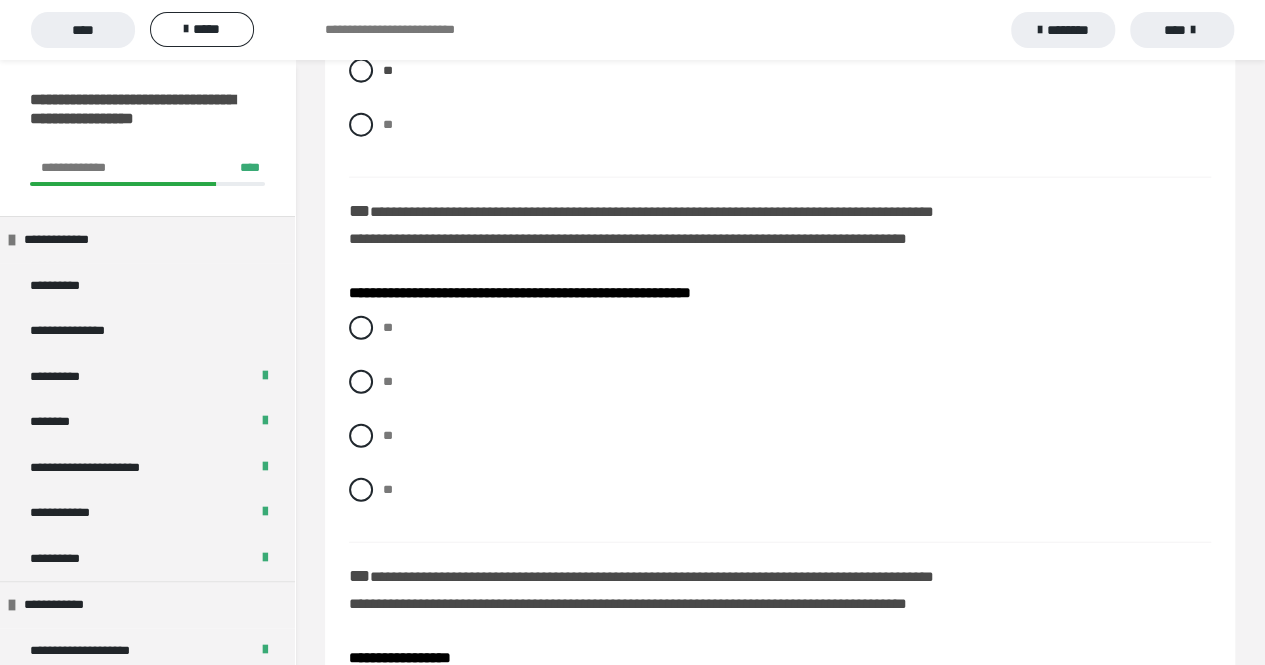 scroll, scrollTop: 2293, scrollLeft: 0, axis: vertical 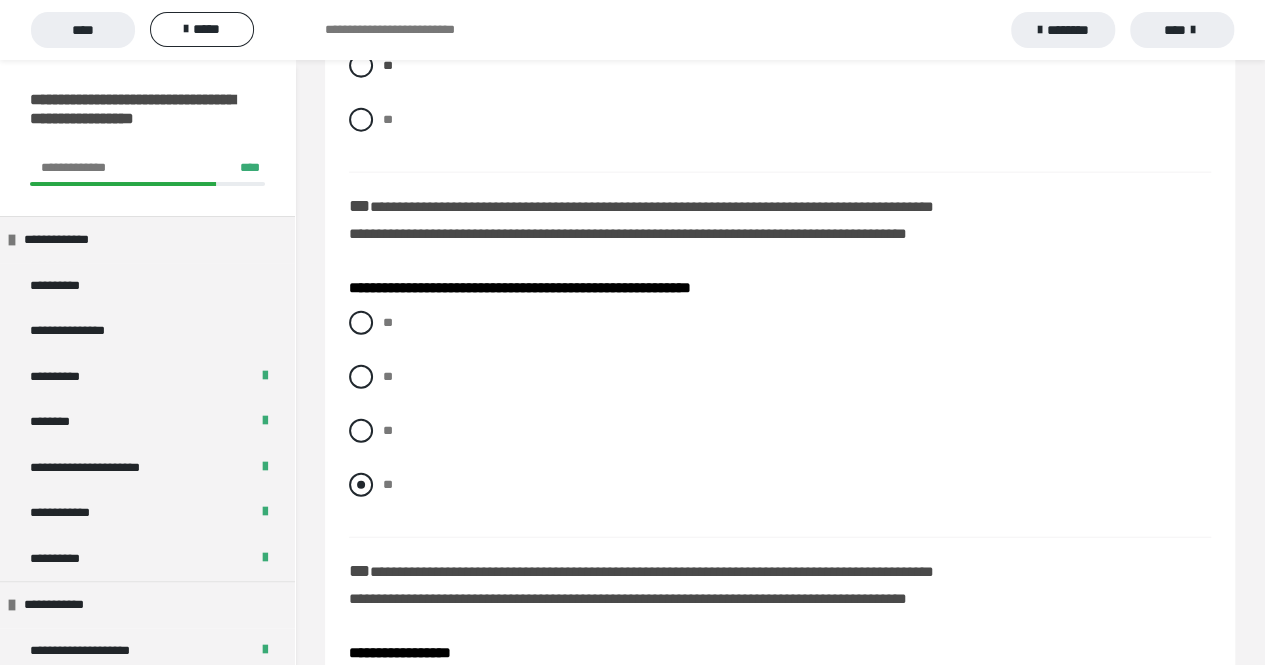 click at bounding box center (361, 485) 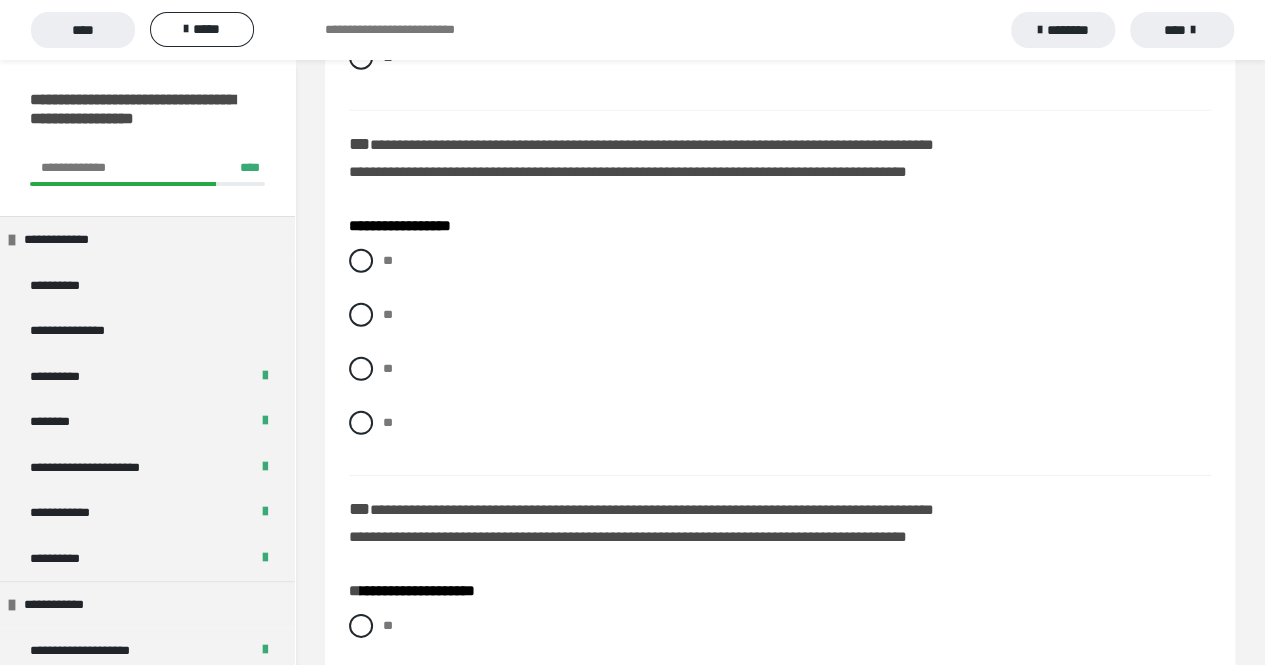 scroll, scrollTop: 2694, scrollLeft: 0, axis: vertical 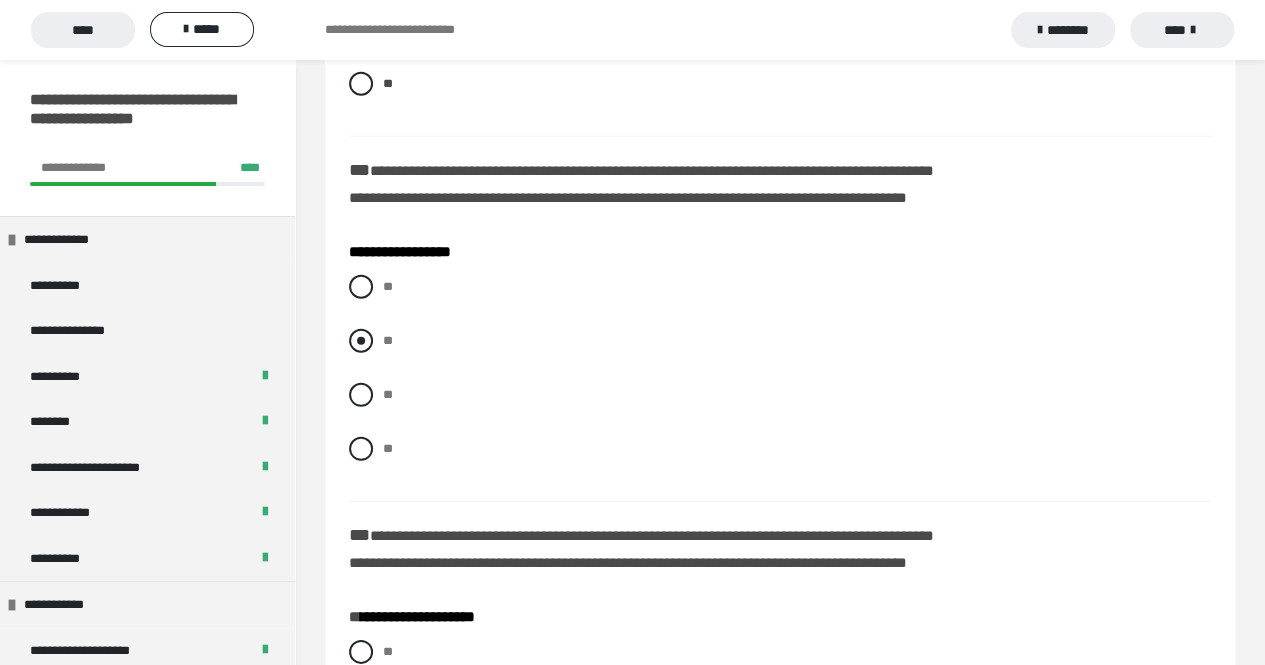 click at bounding box center [361, 341] 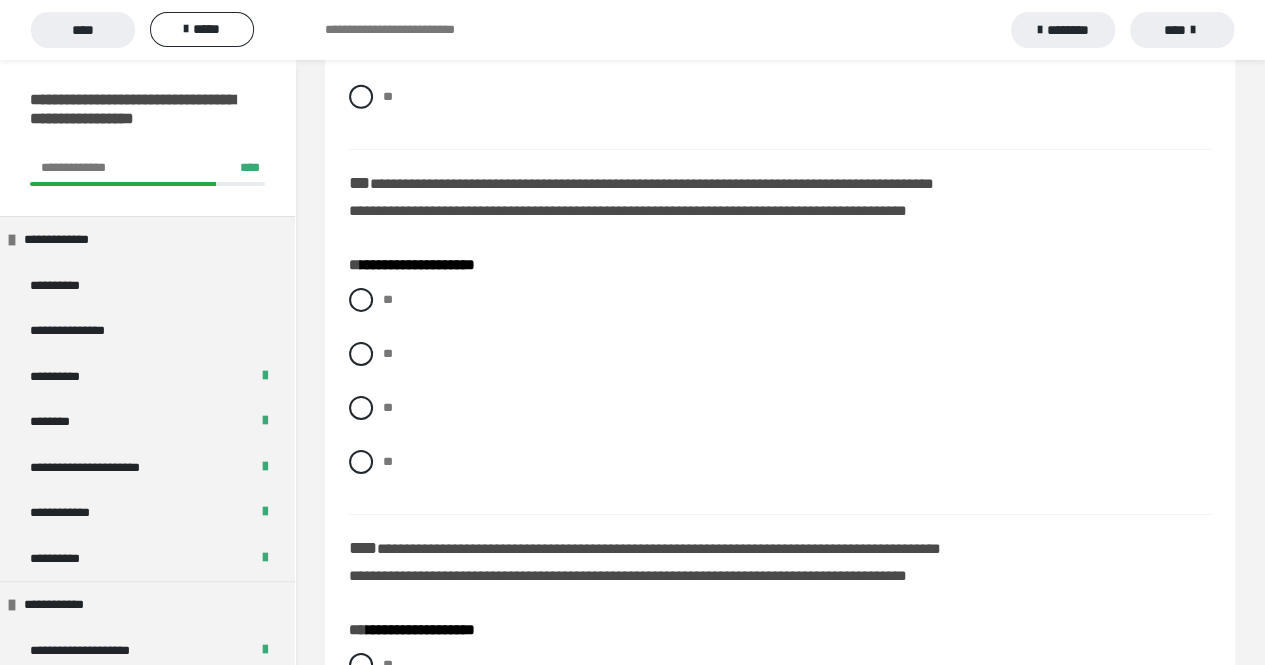 scroll, scrollTop: 3056, scrollLeft: 0, axis: vertical 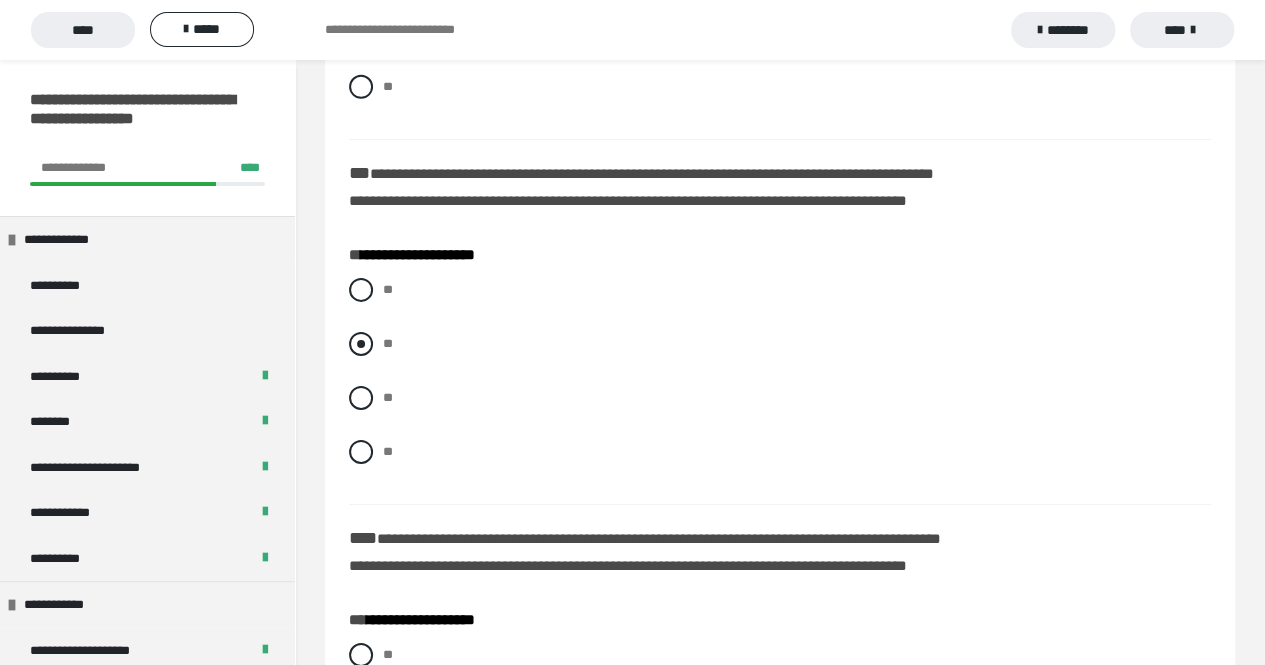 click at bounding box center [361, 344] 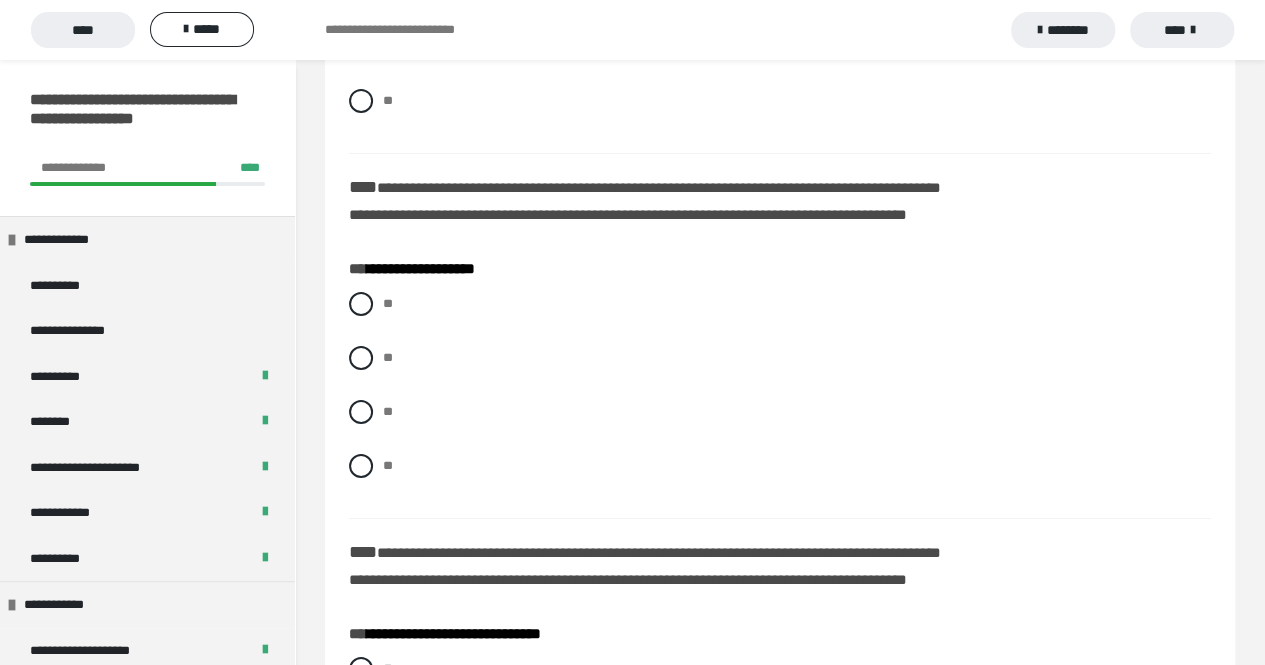 scroll, scrollTop: 3438, scrollLeft: 0, axis: vertical 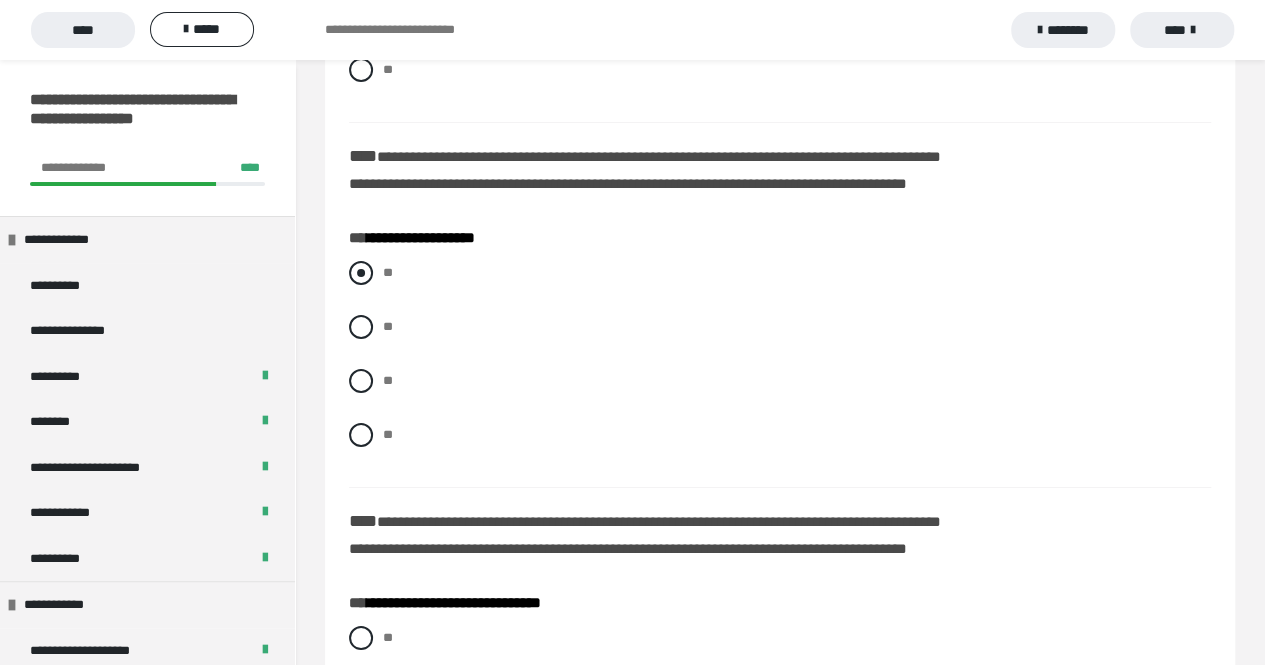 click at bounding box center (361, 273) 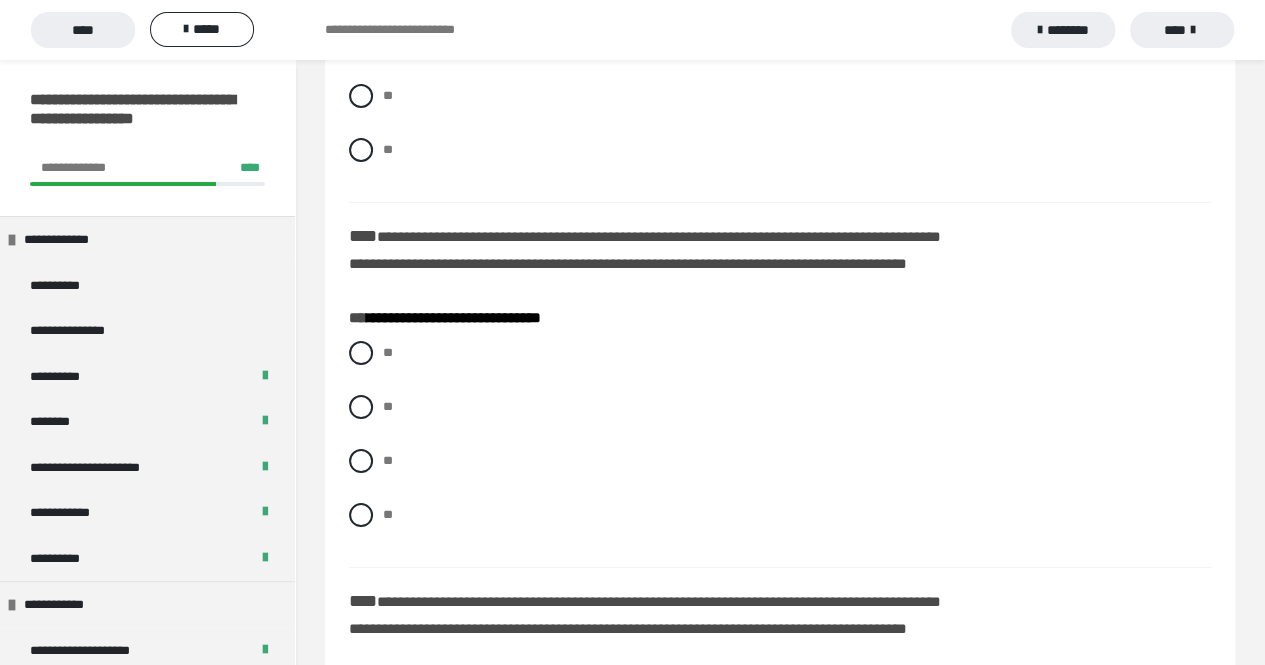 scroll, scrollTop: 3738, scrollLeft: 0, axis: vertical 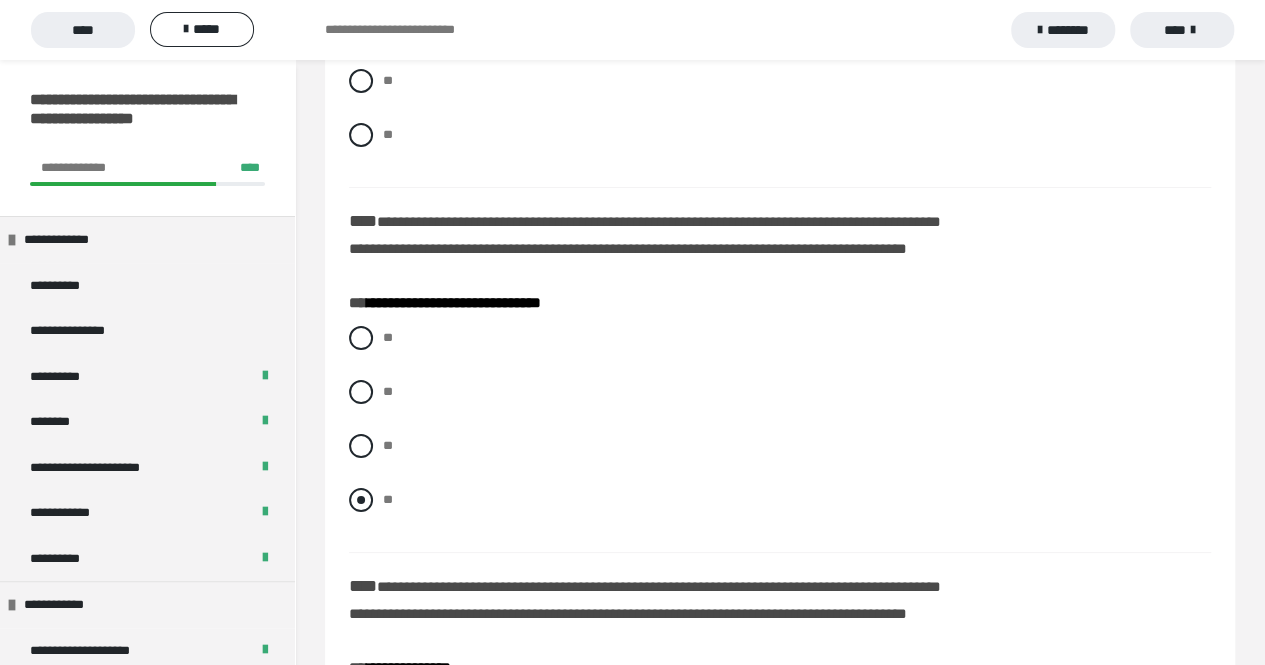 click at bounding box center [361, 500] 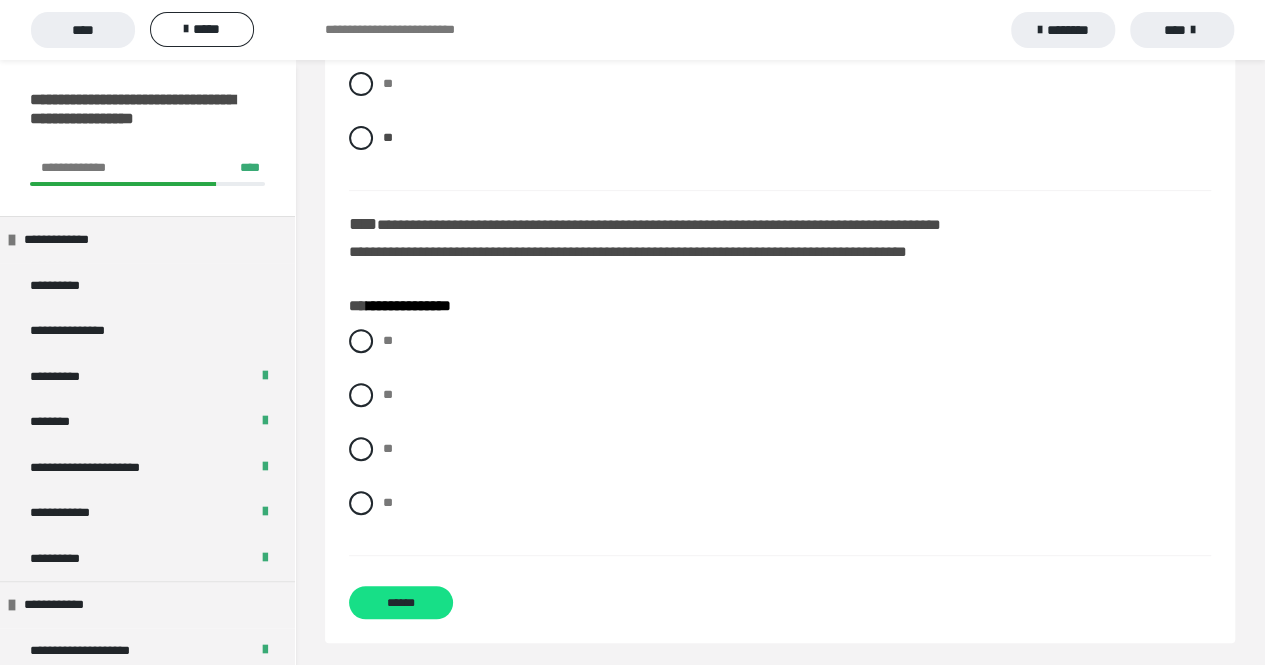 scroll, scrollTop: 4103, scrollLeft: 0, axis: vertical 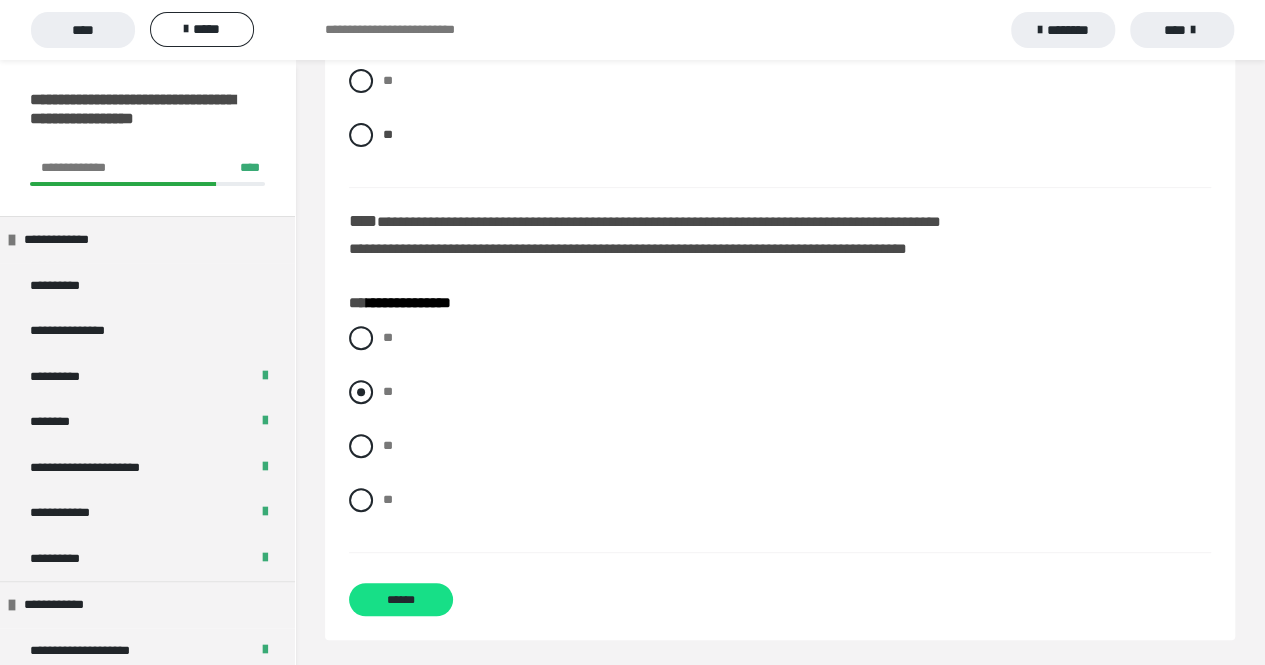 click on "**" at bounding box center (388, 391) 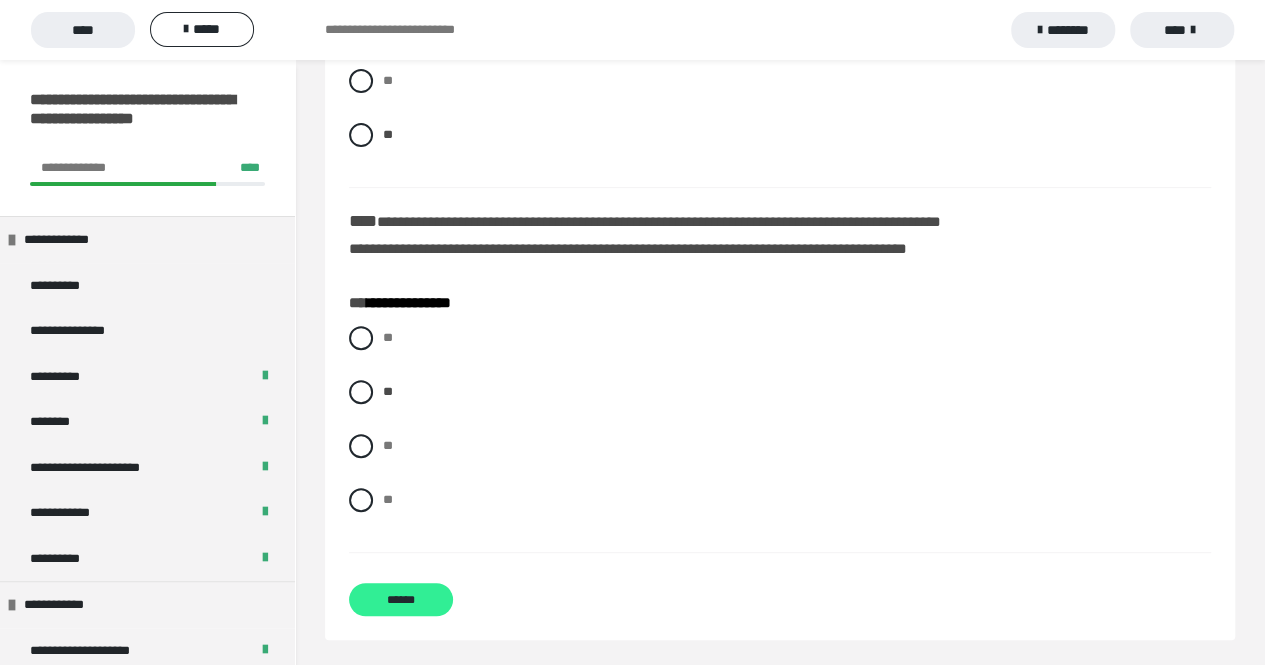 click on "******" at bounding box center (401, 599) 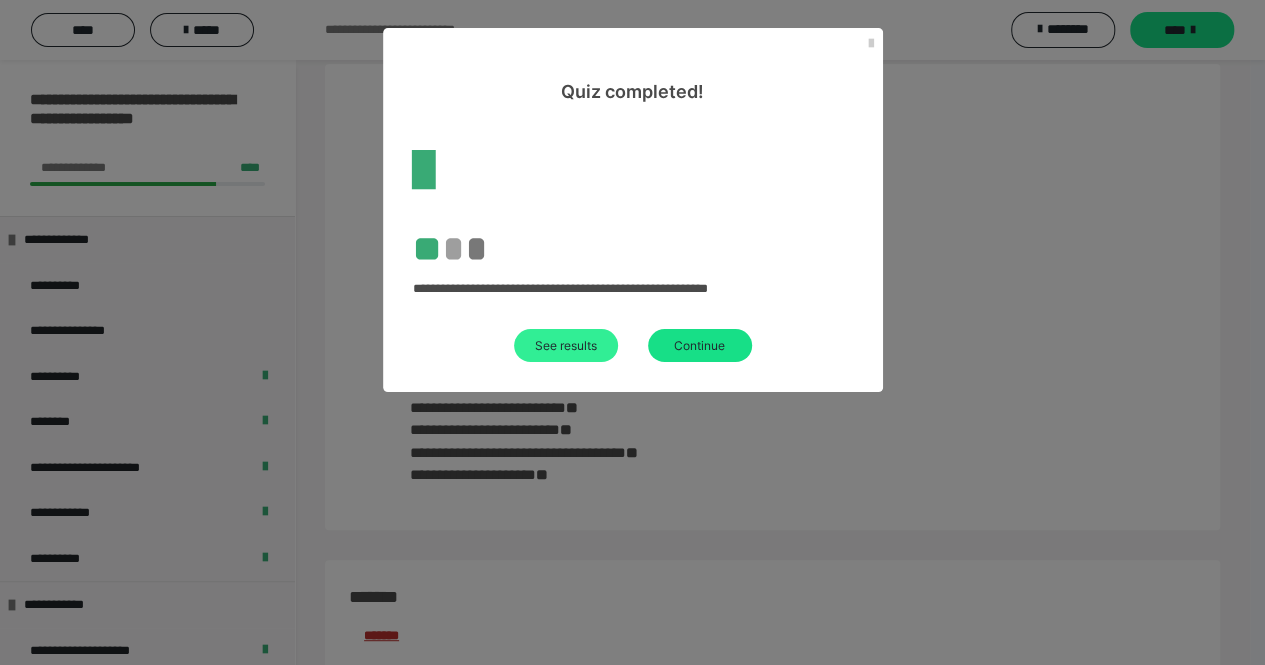 scroll, scrollTop: 3632, scrollLeft: 0, axis: vertical 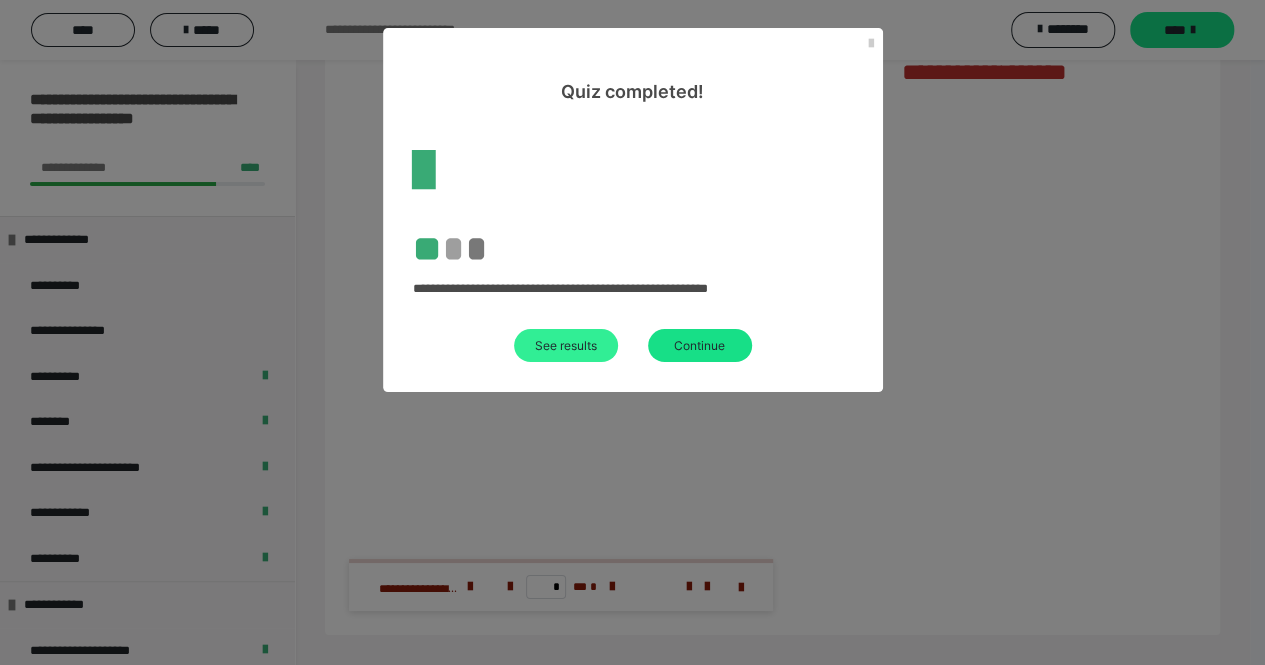 click on "See results" at bounding box center (566, 345) 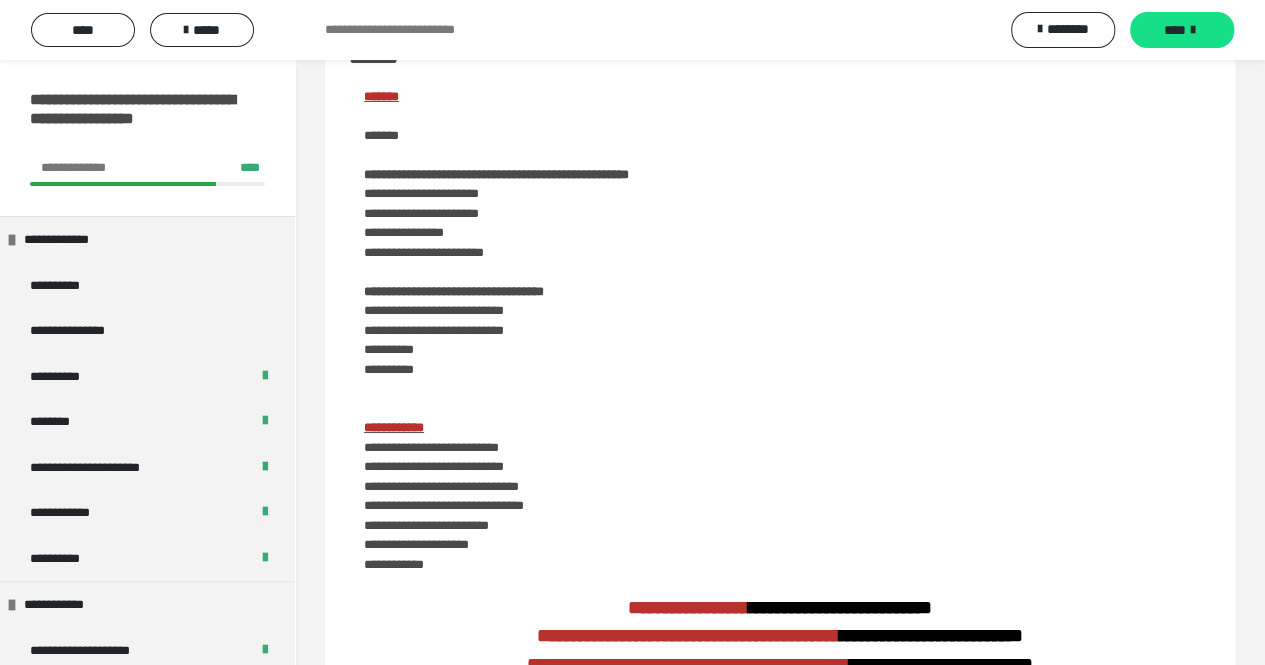 scroll, scrollTop: 0, scrollLeft: 0, axis: both 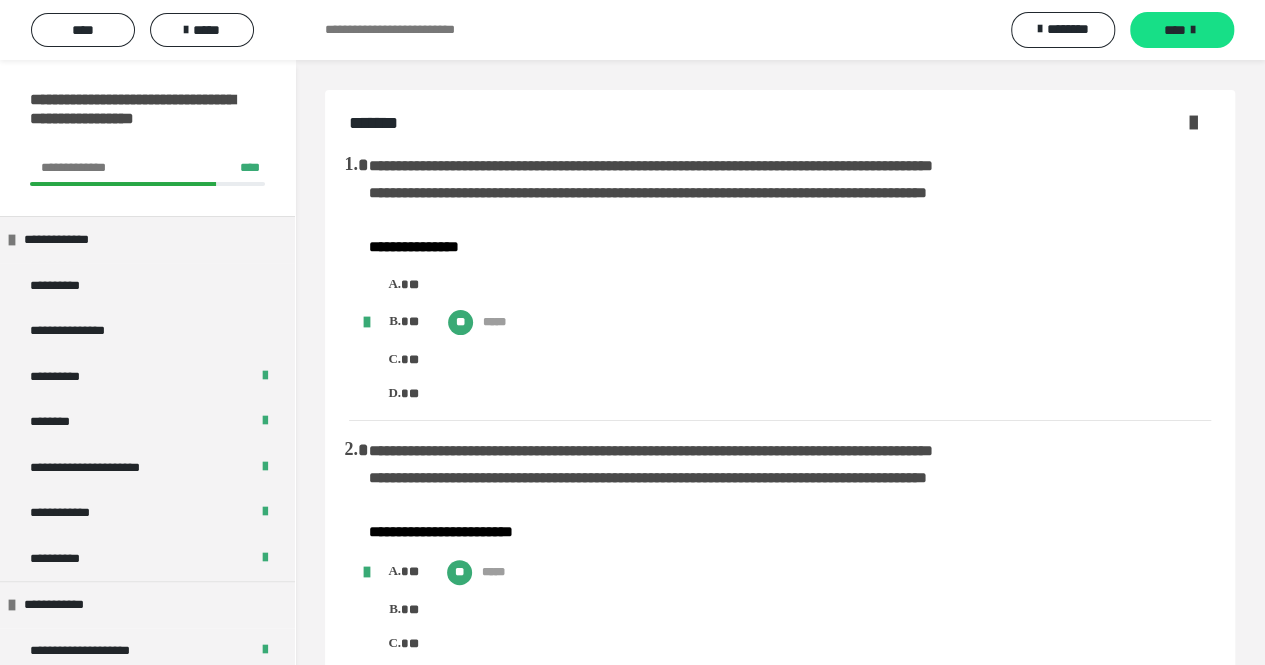 click at bounding box center (1193, 122) 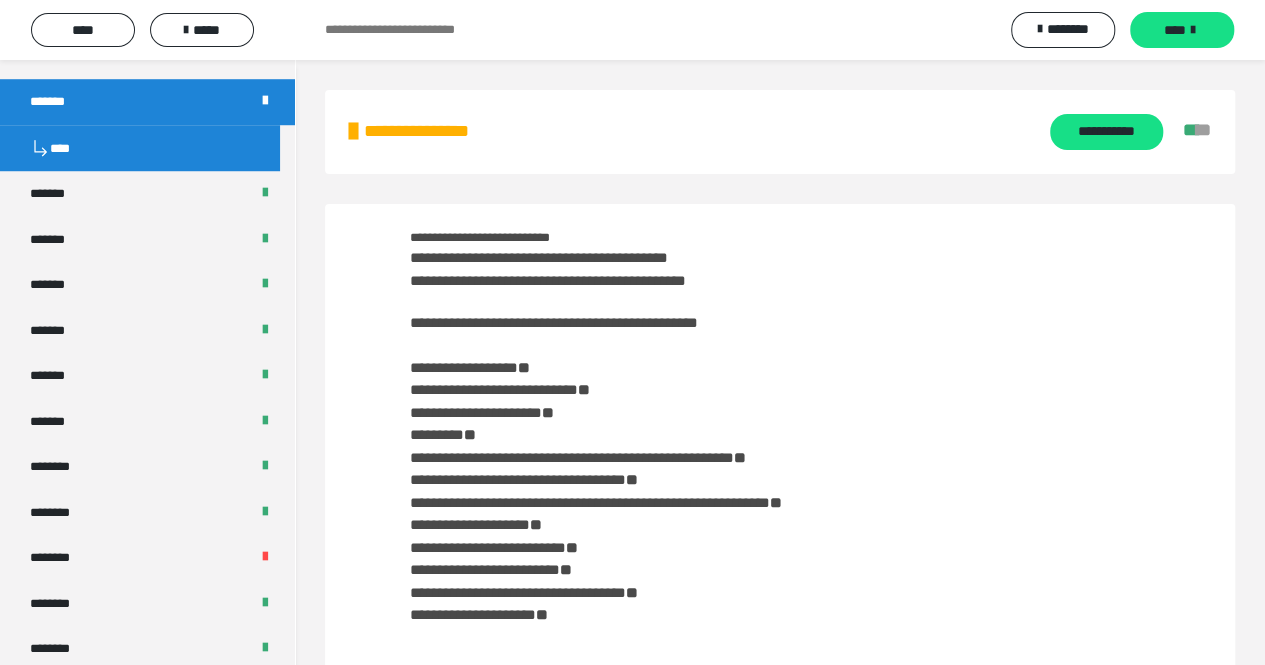 scroll, scrollTop: 774, scrollLeft: 0, axis: vertical 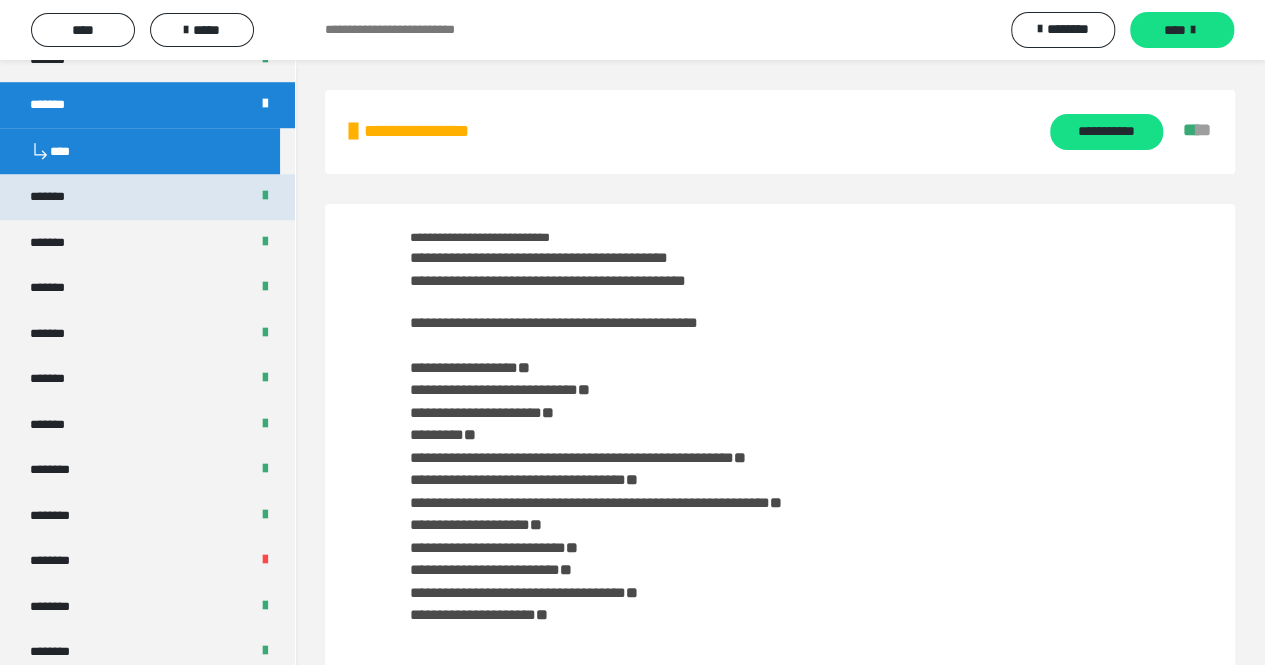 click on "*******" at bounding box center (147, 197) 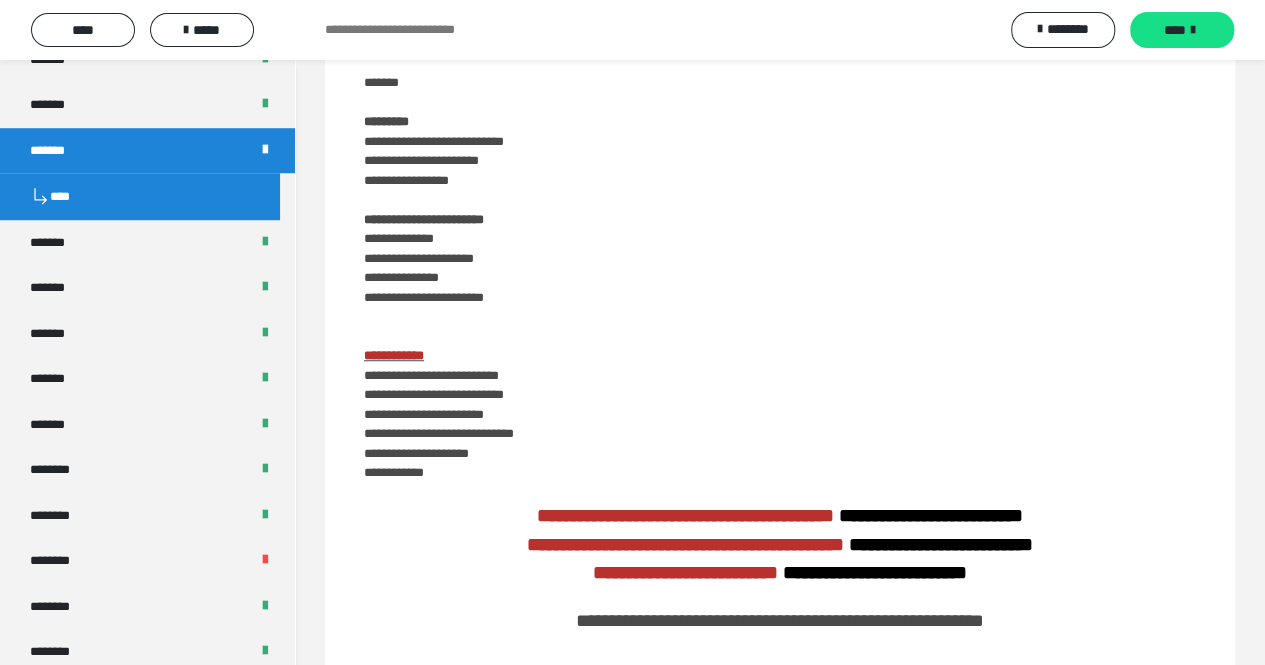 scroll, scrollTop: 596, scrollLeft: 0, axis: vertical 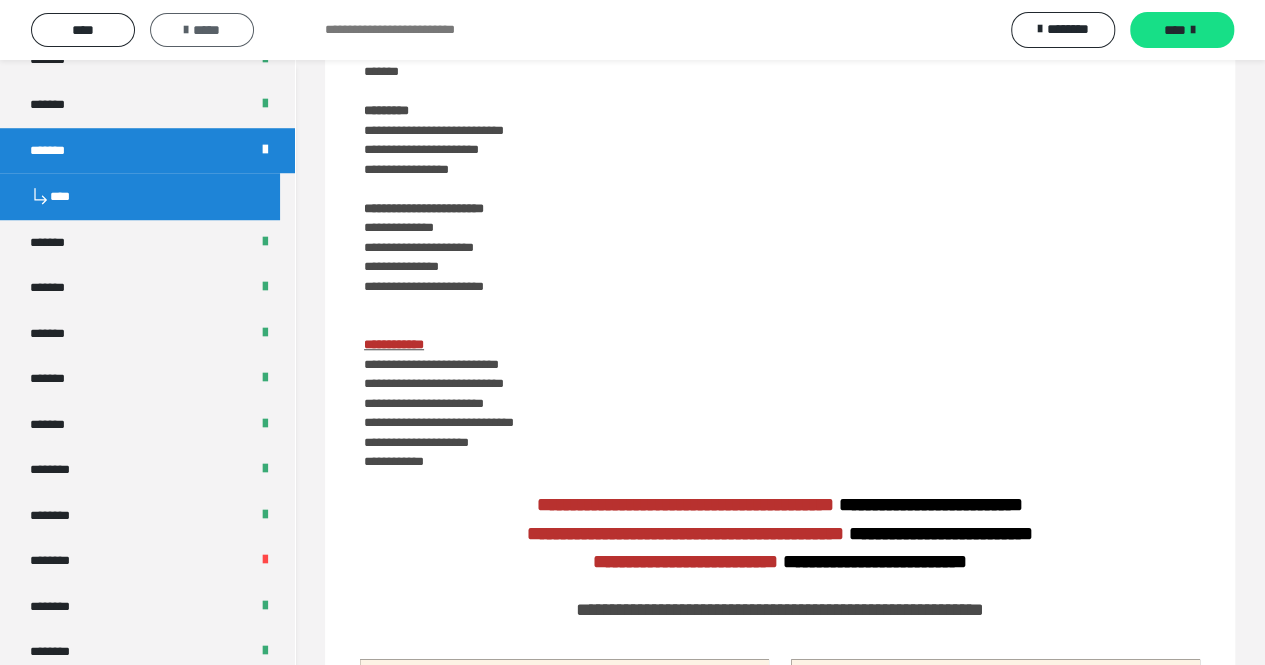 click on "*****" at bounding box center [202, 30] 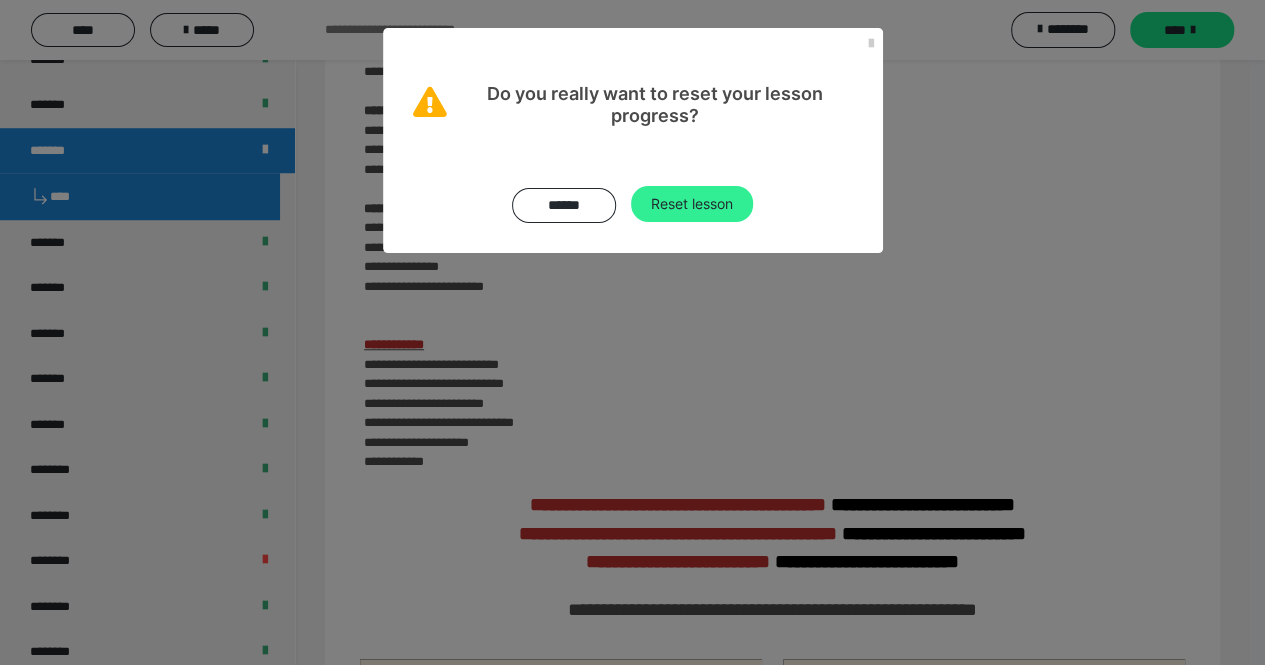 click on "Reset lesson" at bounding box center (692, 204) 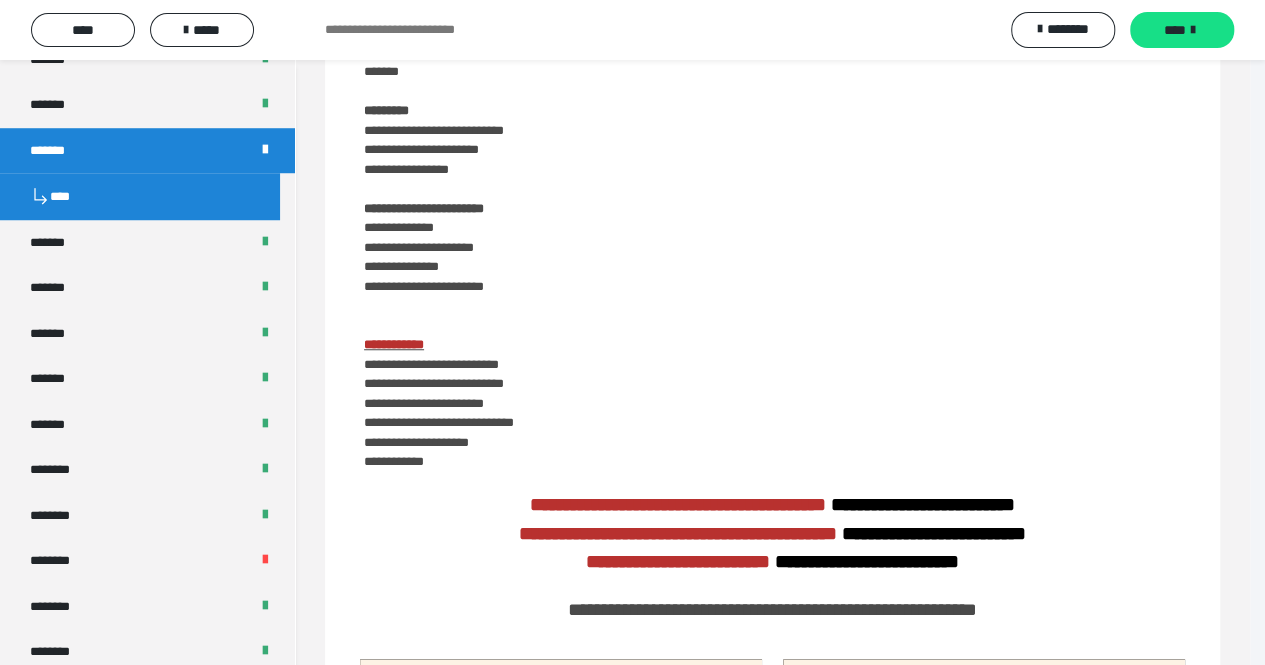 scroll, scrollTop: 0, scrollLeft: 0, axis: both 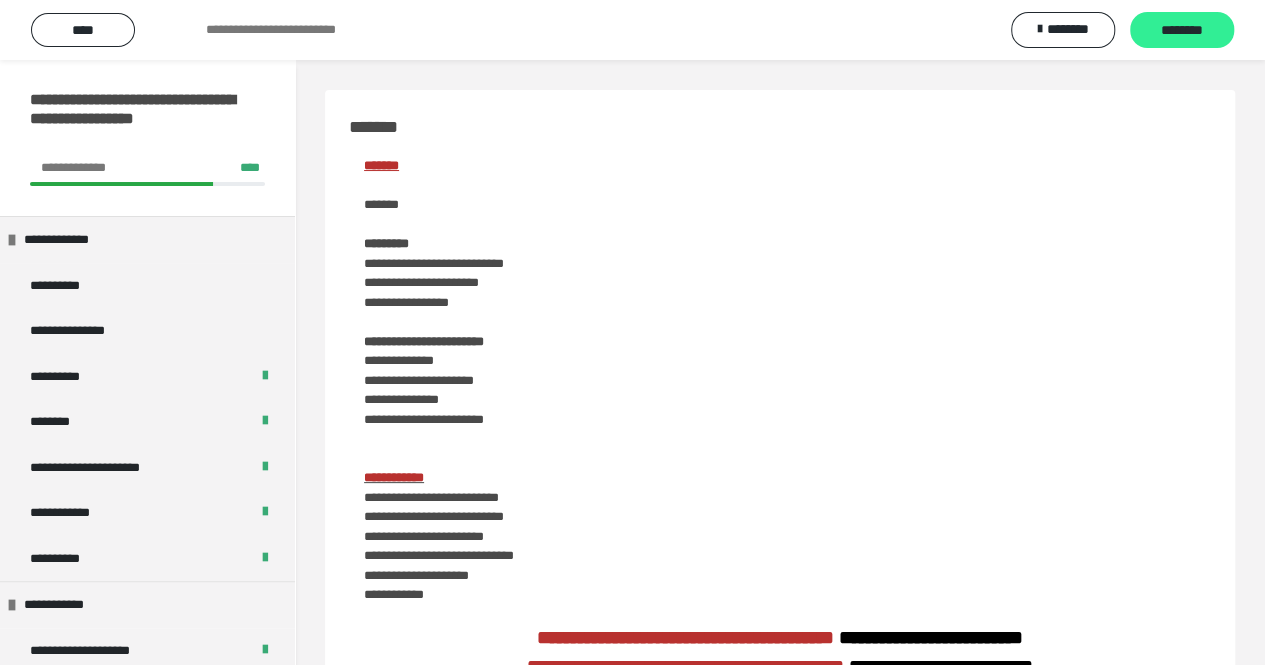 click on "********" at bounding box center (1182, 31) 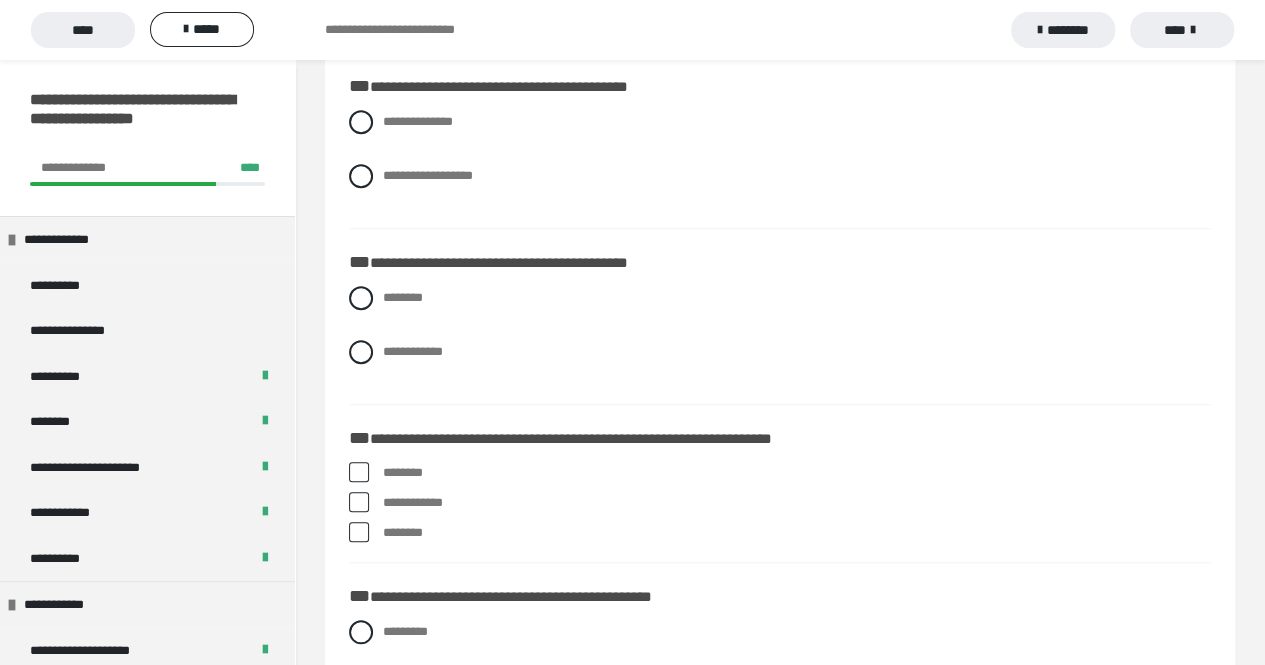 scroll, scrollTop: 696, scrollLeft: 0, axis: vertical 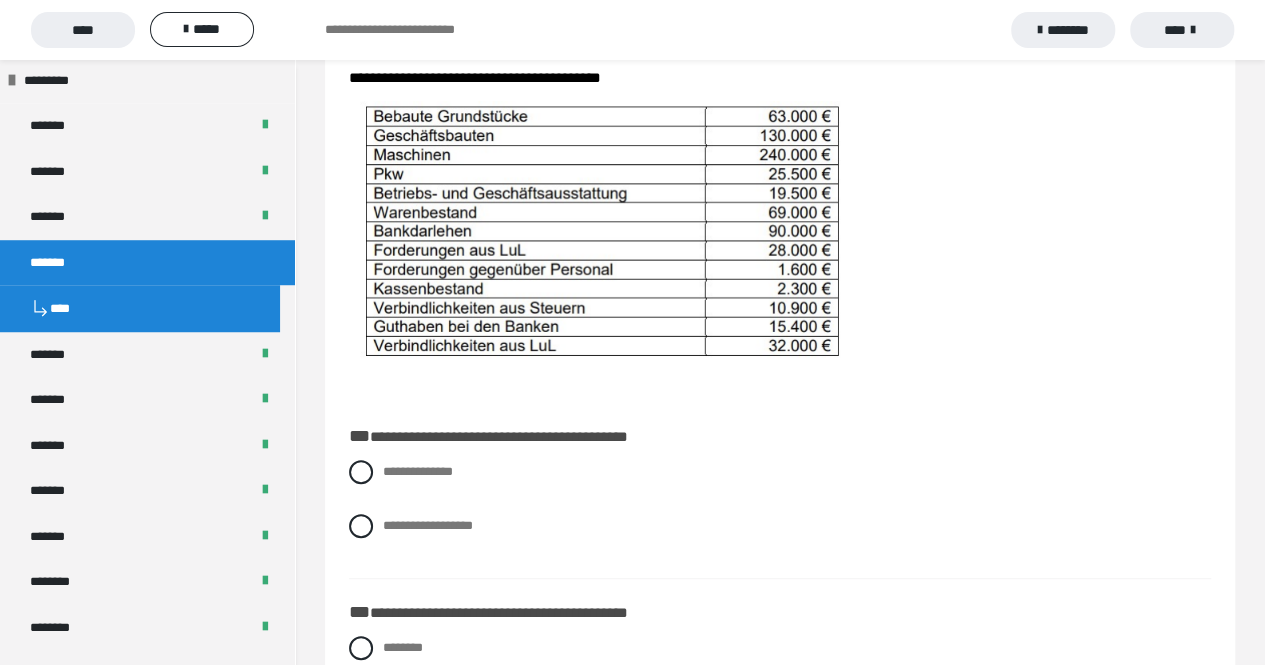 click on "**********" at bounding box center (780, 98) 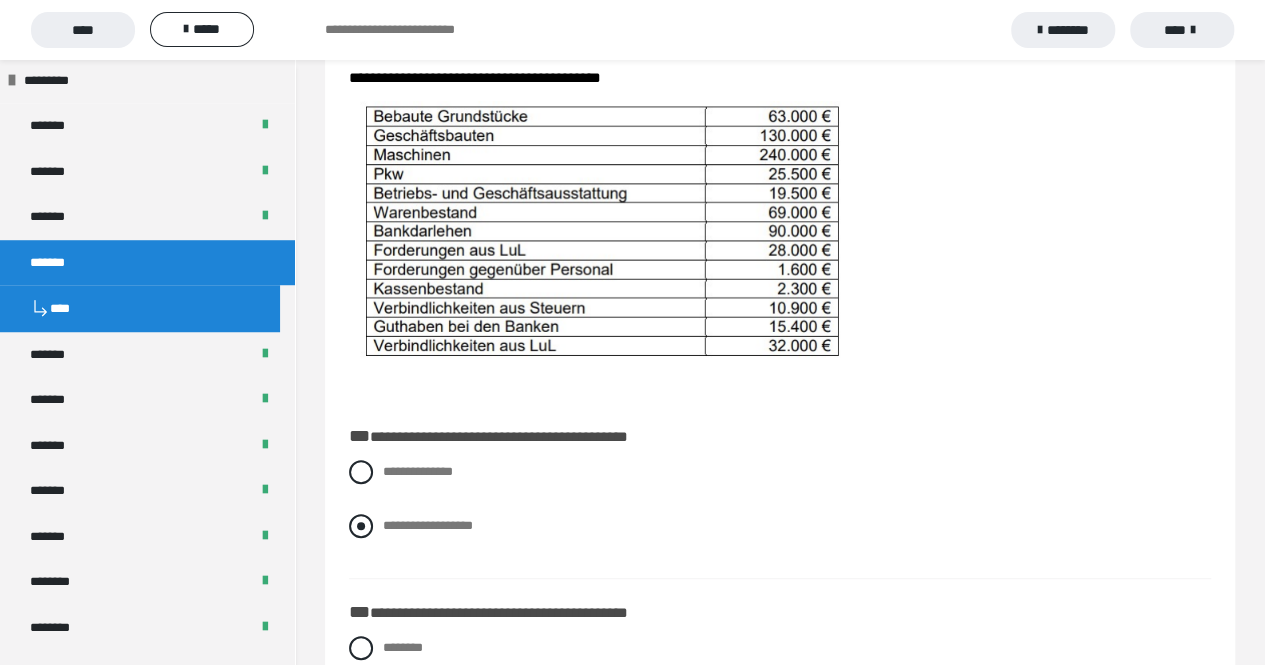 click at bounding box center [361, 526] 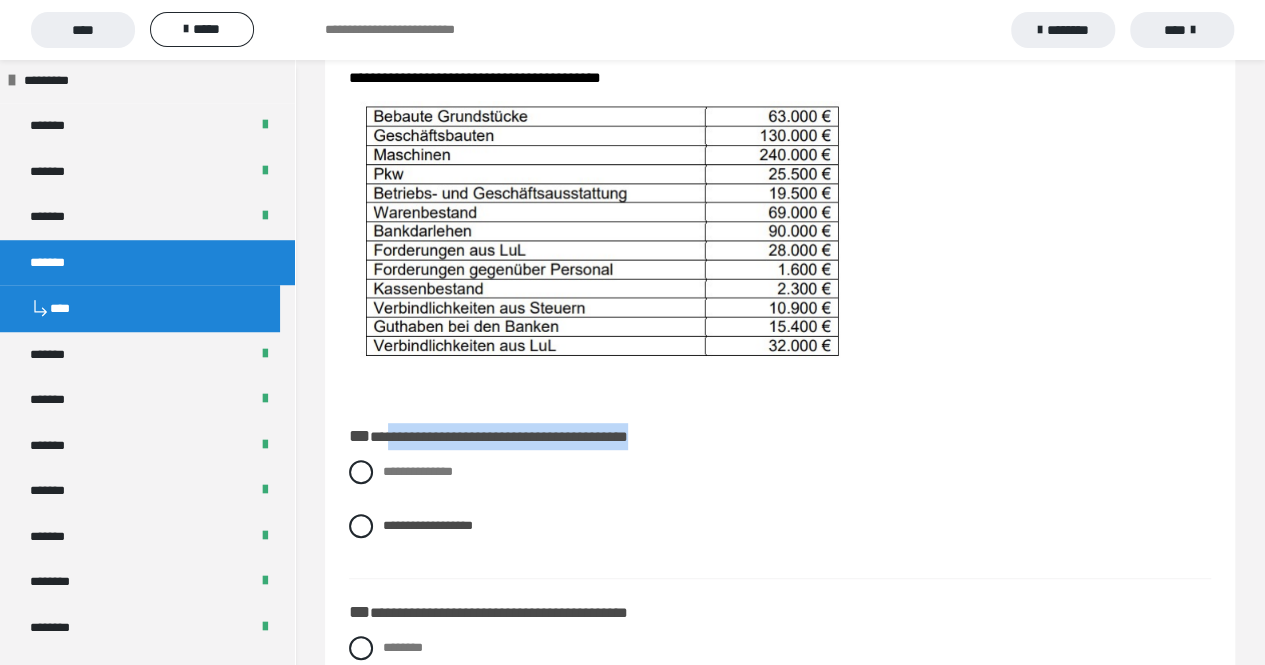 drag, startPoint x: 380, startPoint y: 436, endPoint x: 682, endPoint y: 430, distance: 302.0596 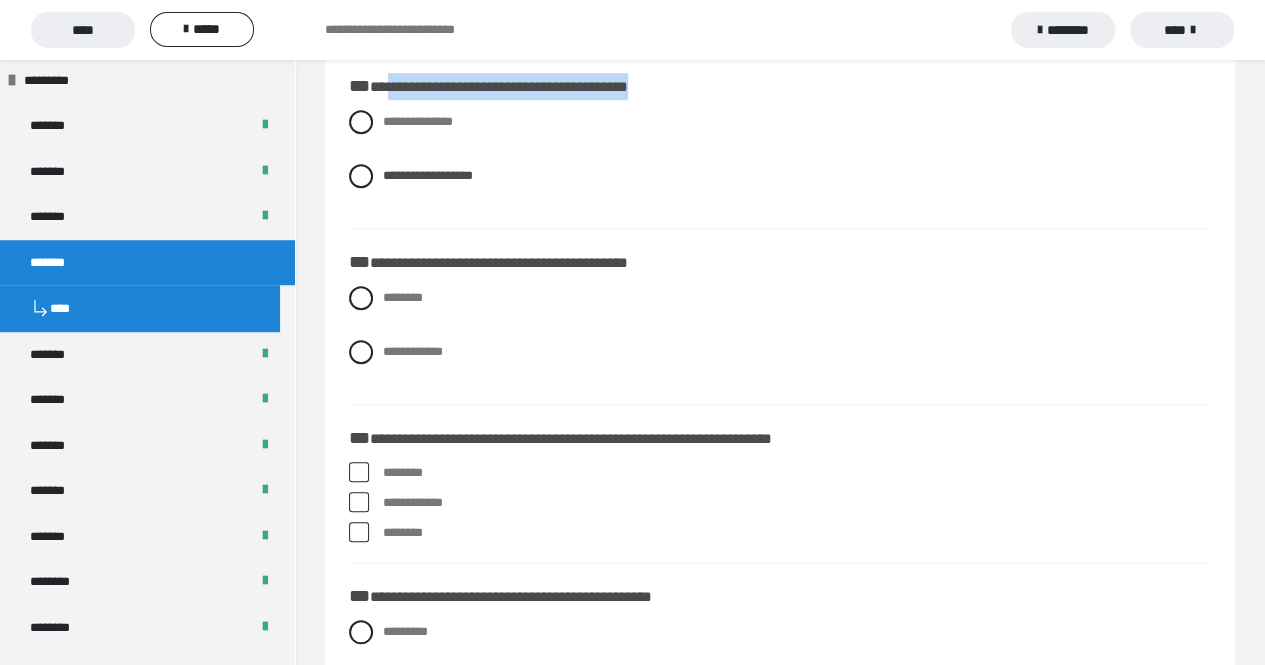 scroll, scrollTop: 680, scrollLeft: 0, axis: vertical 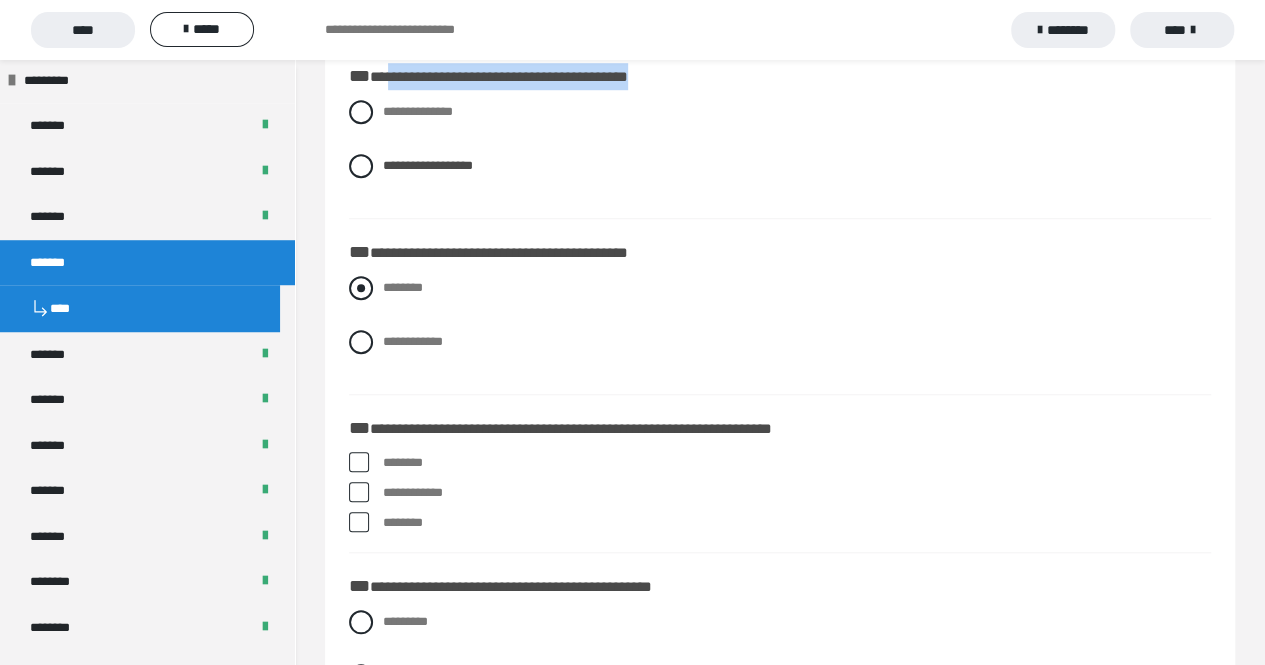 click at bounding box center (361, 288) 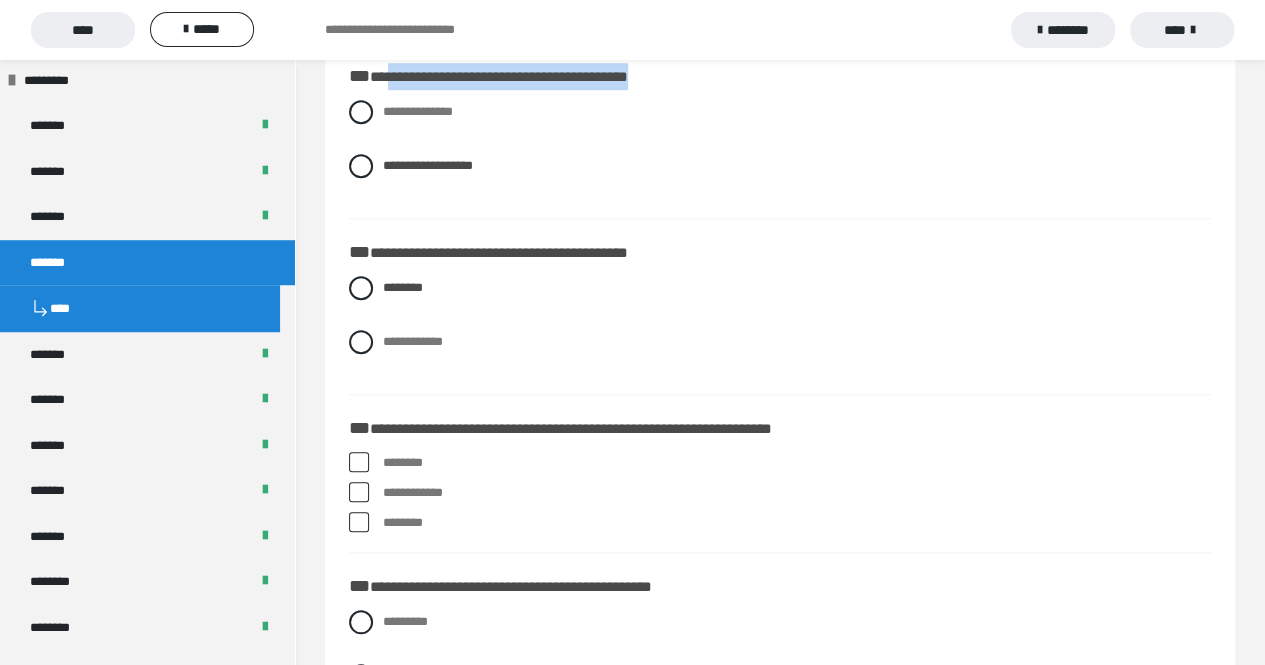 click on "**********" at bounding box center (780, 493) 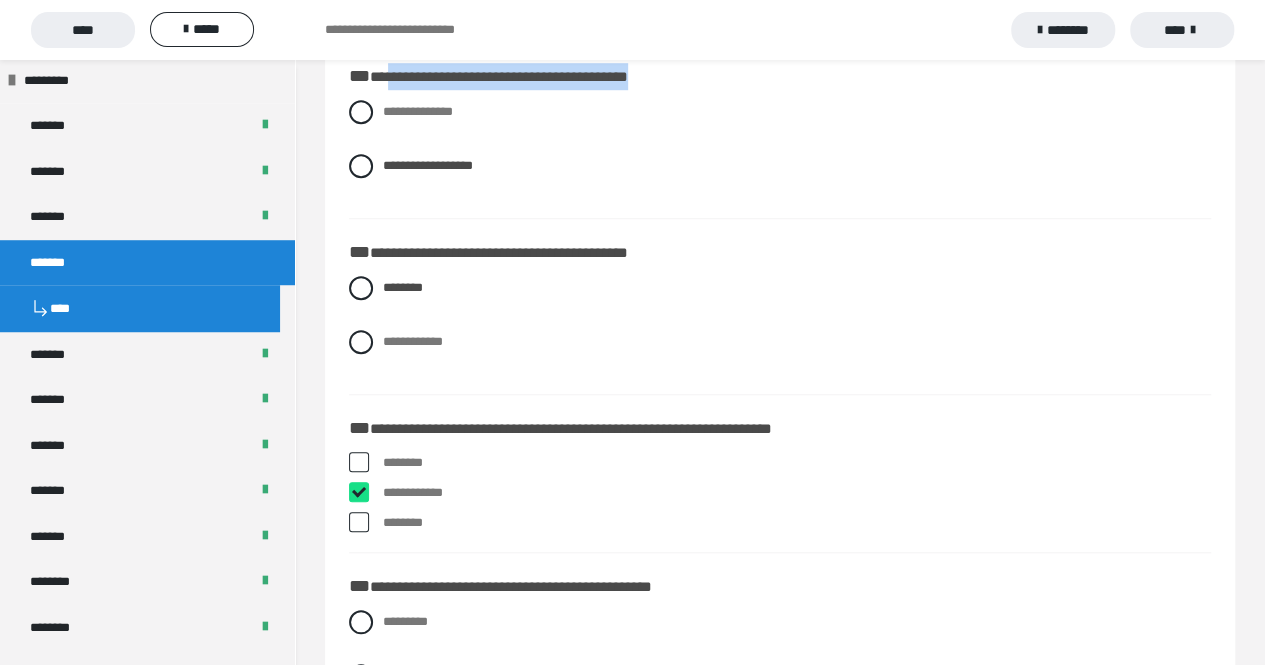 checkbox on "****" 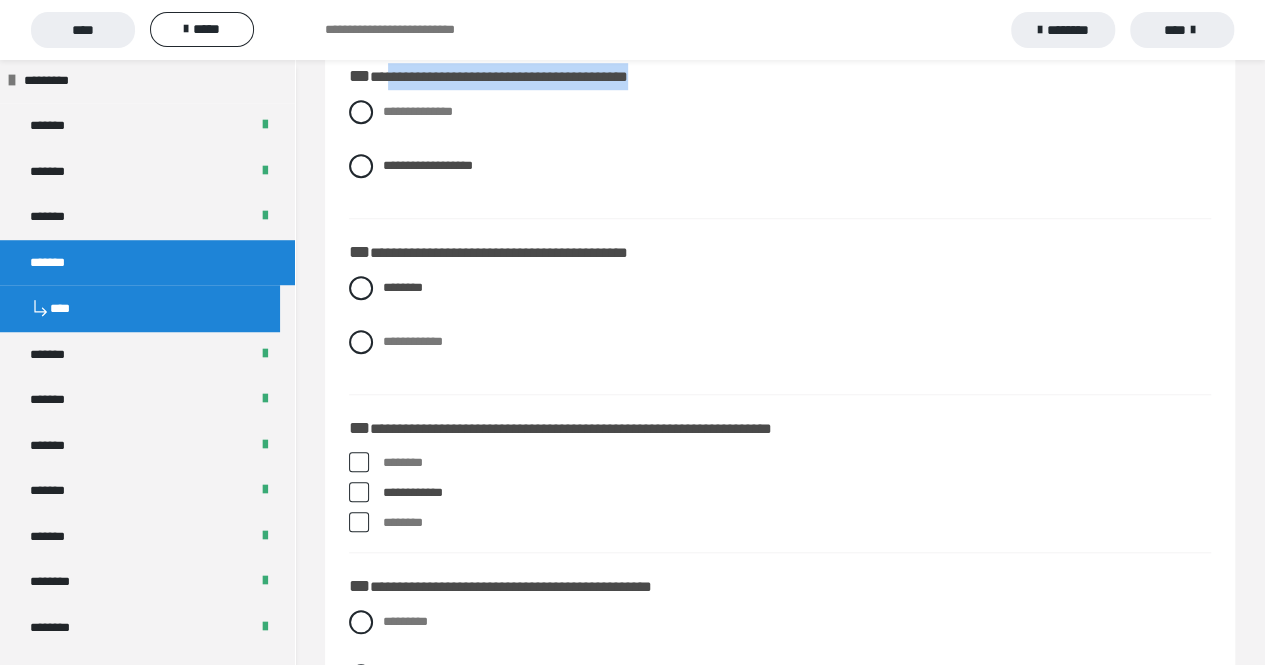 click at bounding box center (359, 522) 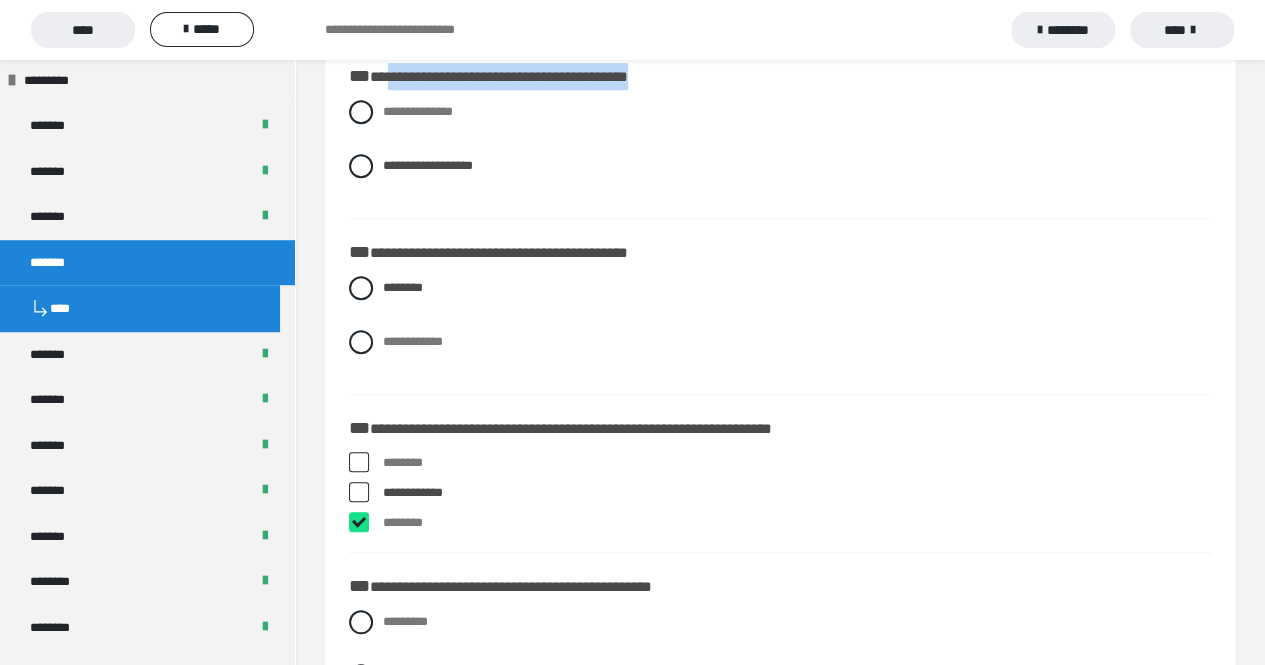 checkbox on "****" 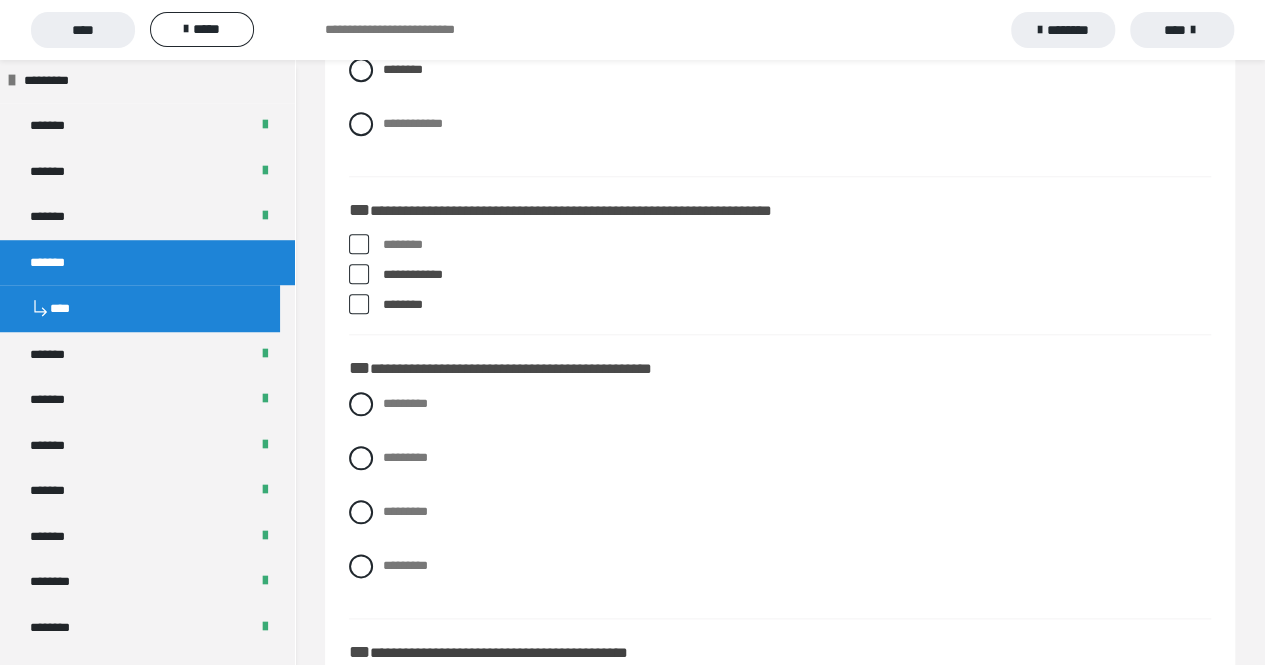 scroll, scrollTop: 902, scrollLeft: 0, axis: vertical 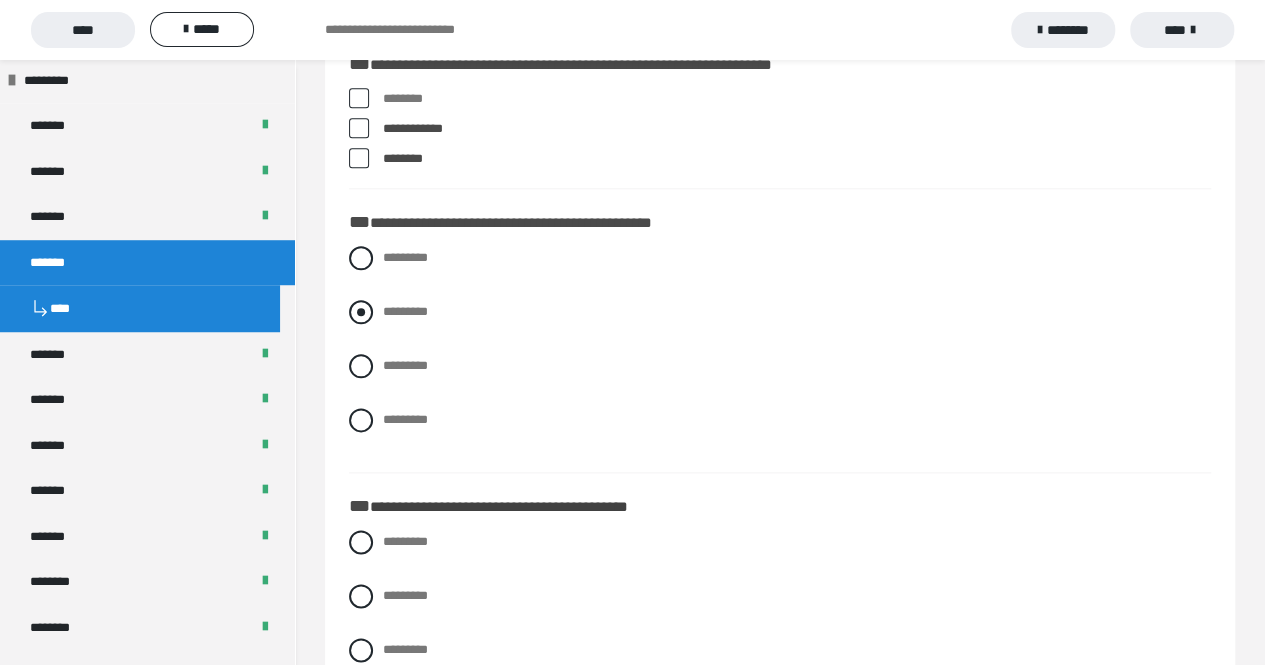 click at bounding box center [361, 312] 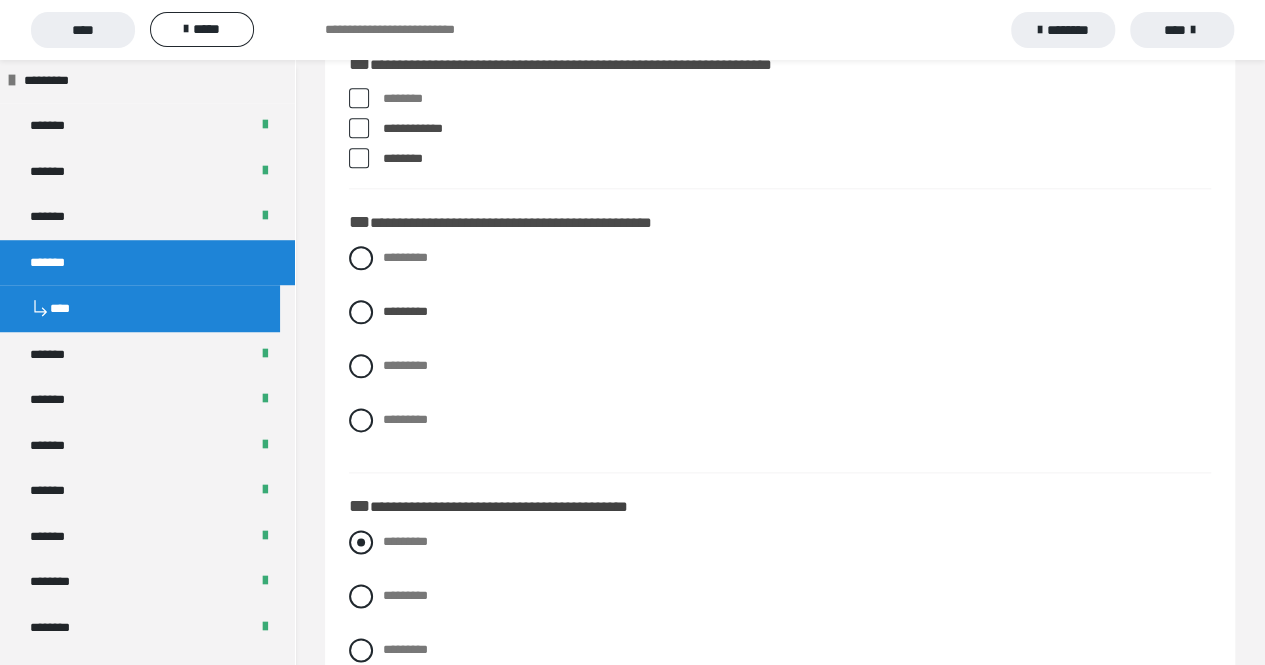 click at bounding box center (361, 542) 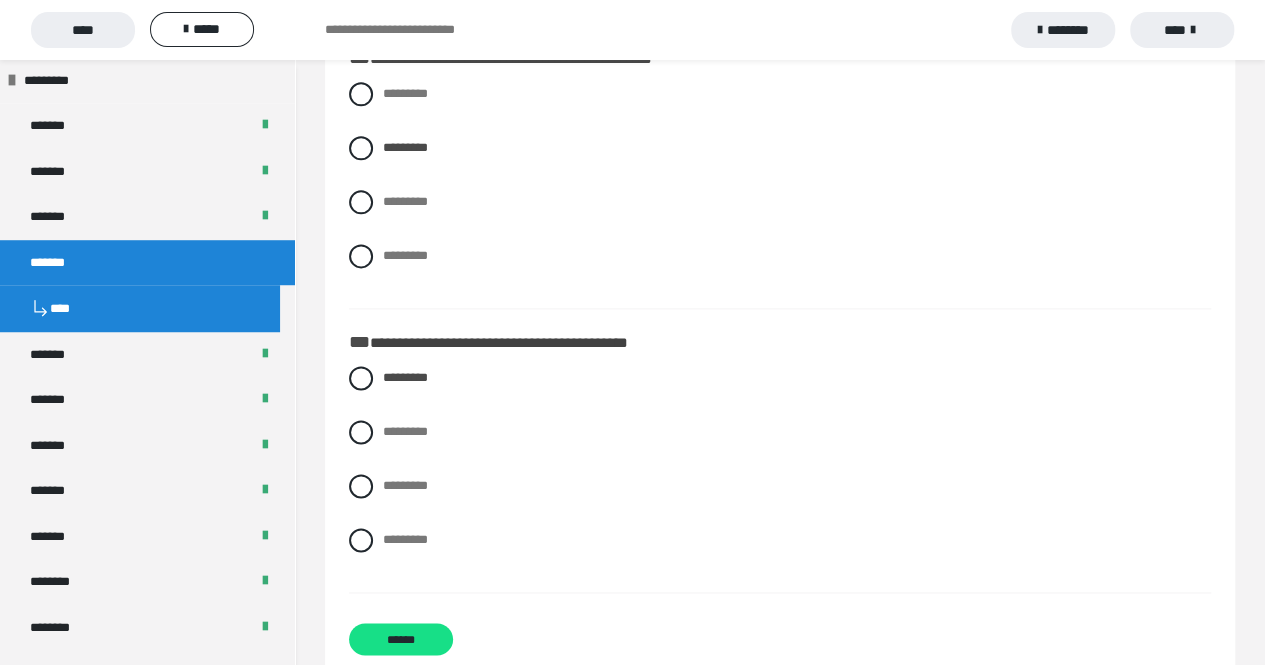 scroll, scrollTop: 1250, scrollLeft: 0, axis: vertical 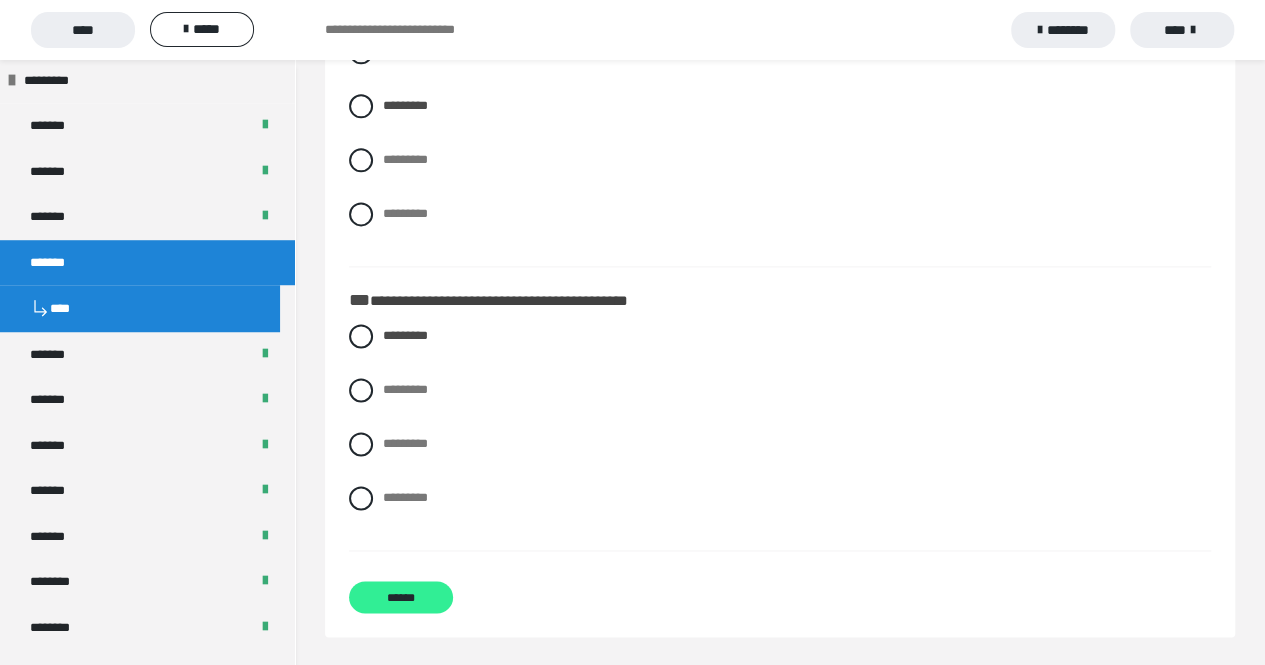 click on "******" at bounding box center (401, 597) 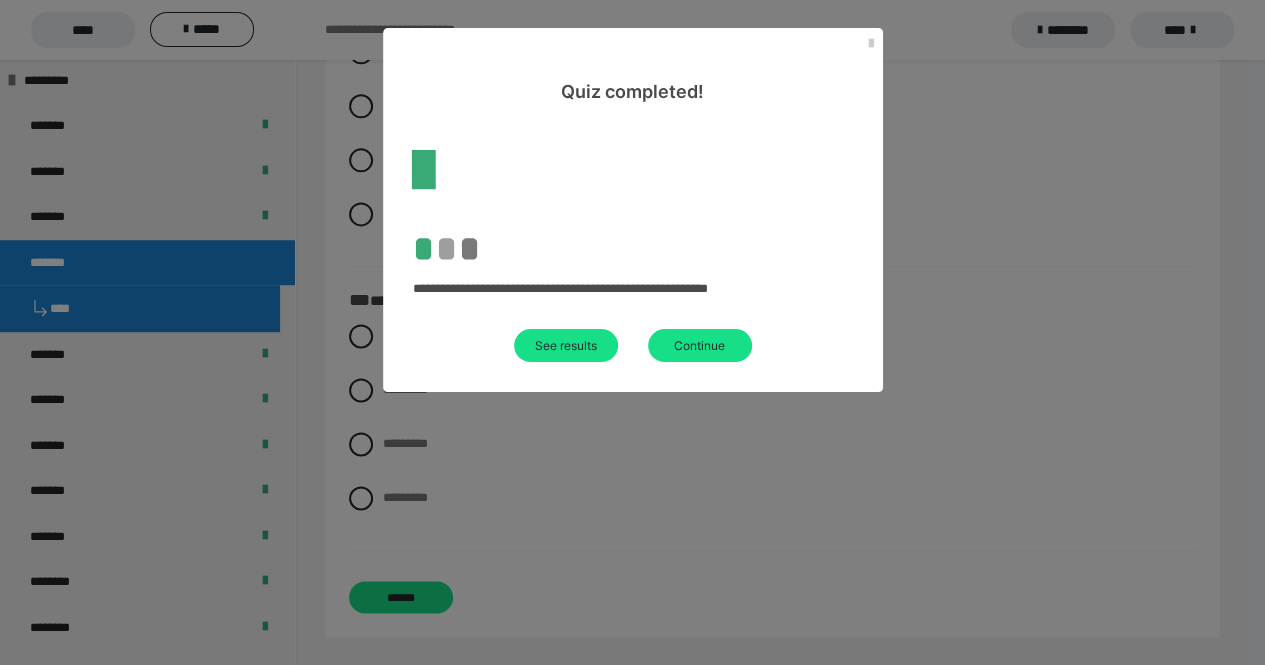 scroll, scrollTop: 60, scrollLeft: 0, axis: vertical 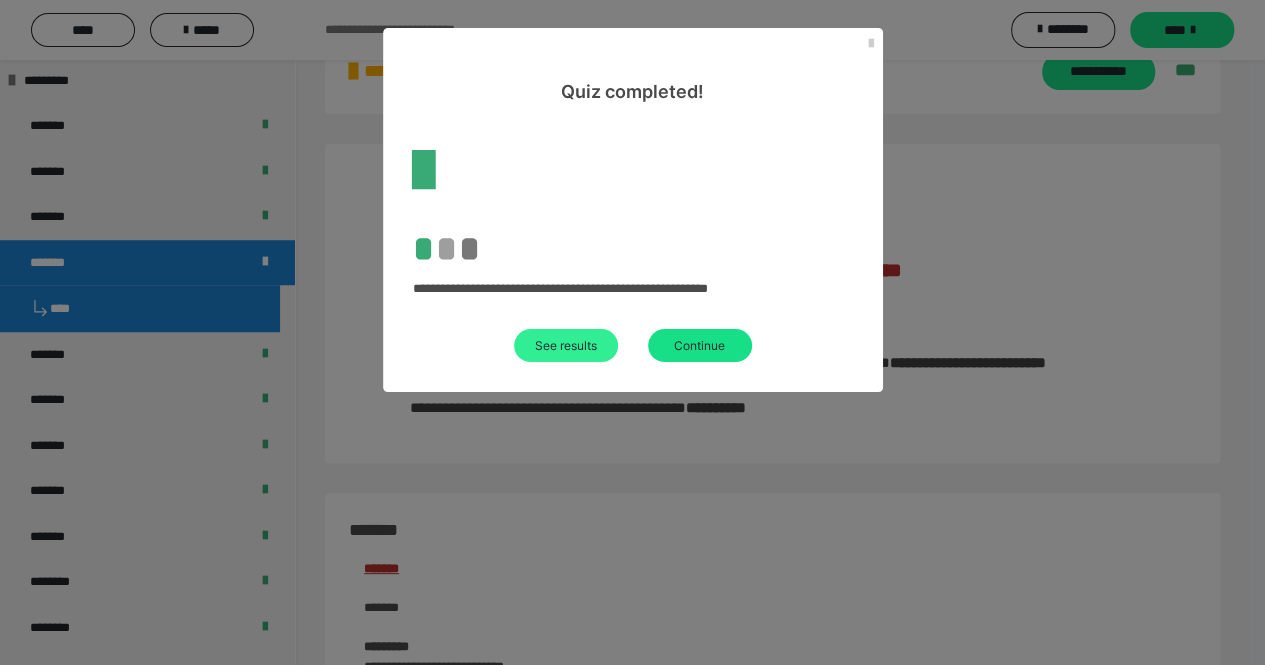 click on "See results" at bounding box center [566, 345] 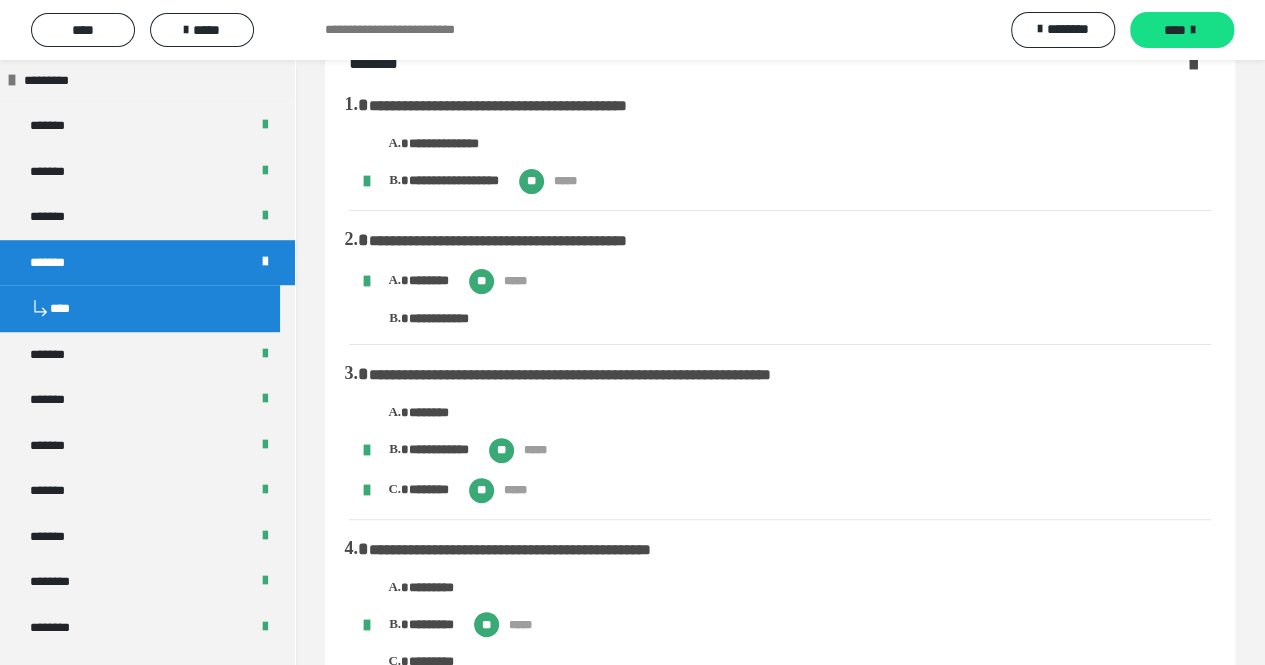 scroll, scrollTop: 1250, scrollLeft: 0, axis: vertical 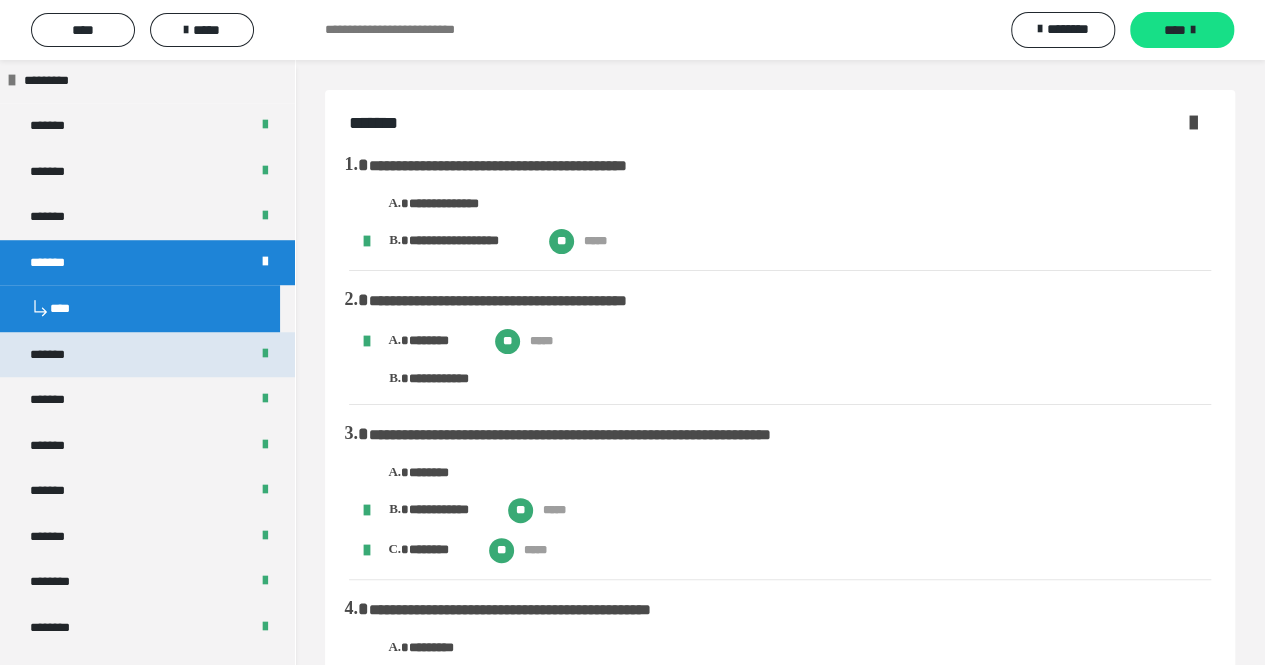 click on "*******" at bounding box center [147, 355] 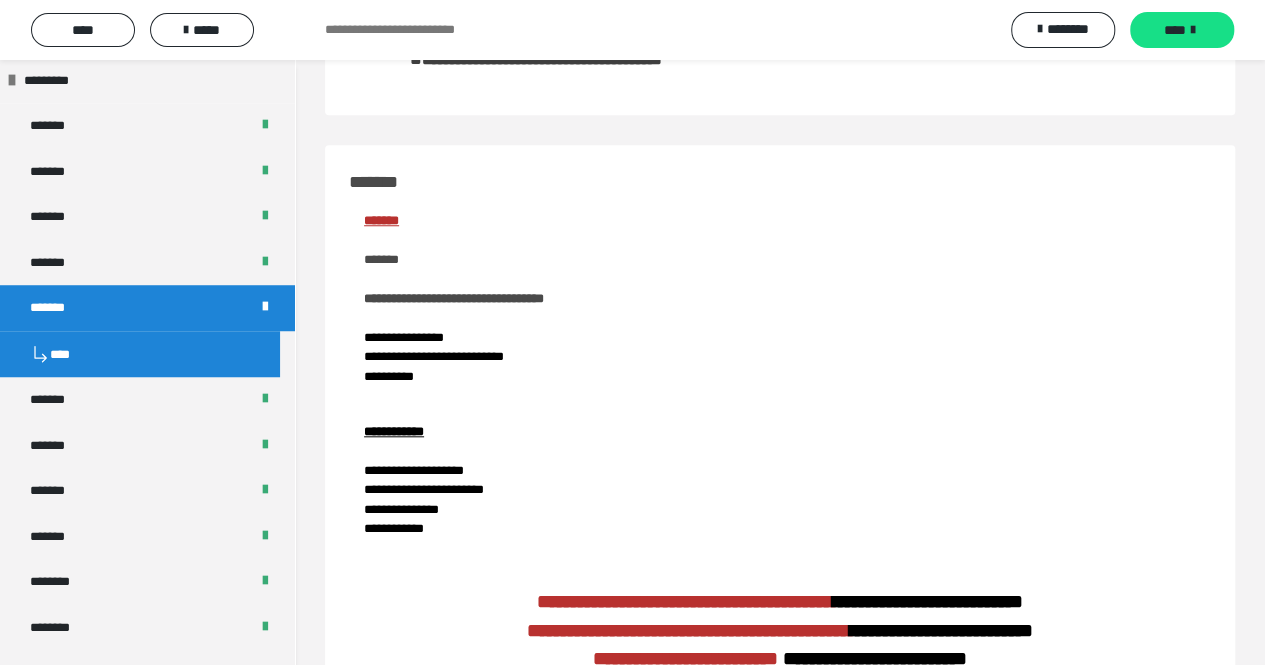 scroll, scrollTop: 754, scrollLeft: 0, axis: vertical 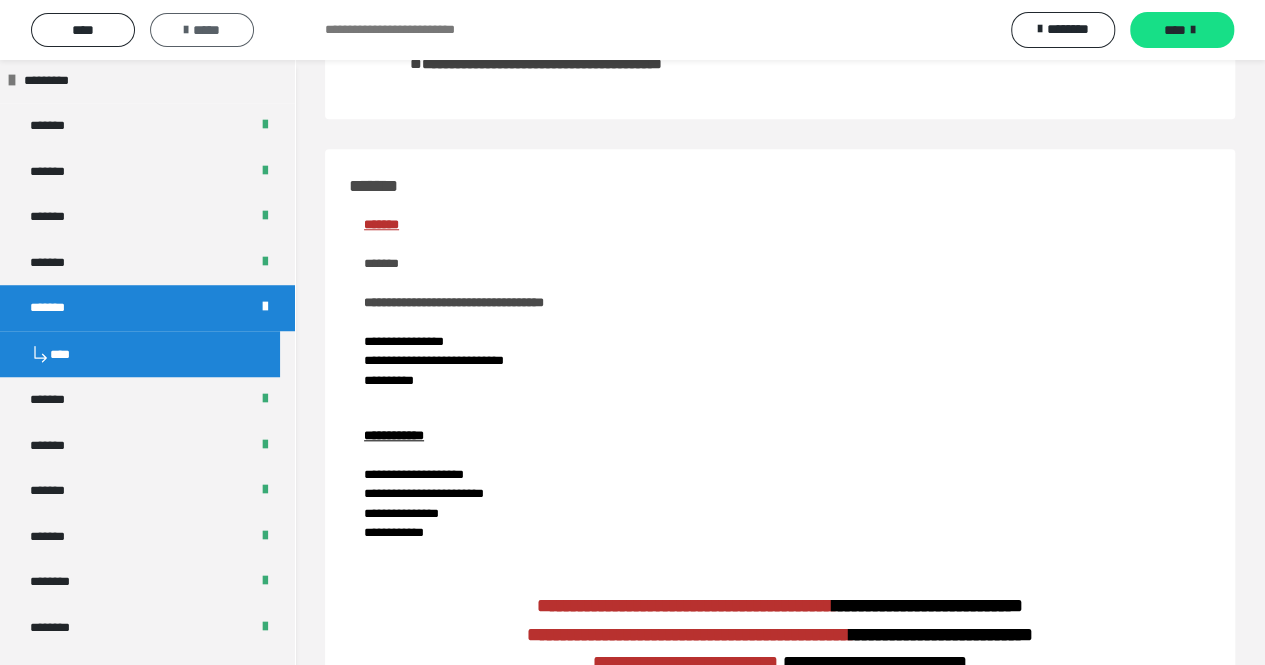 click on "*****" at bounding box center (202, 30) 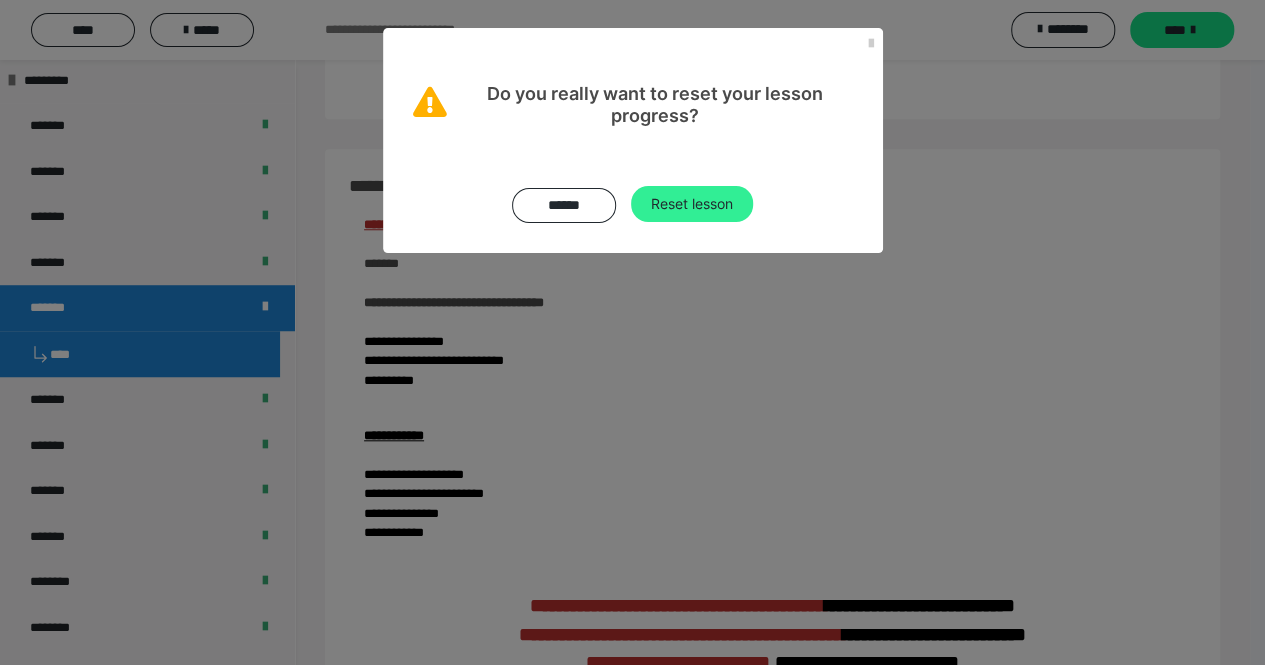 click on "Reset lesson" at bounding box center [692, 204] 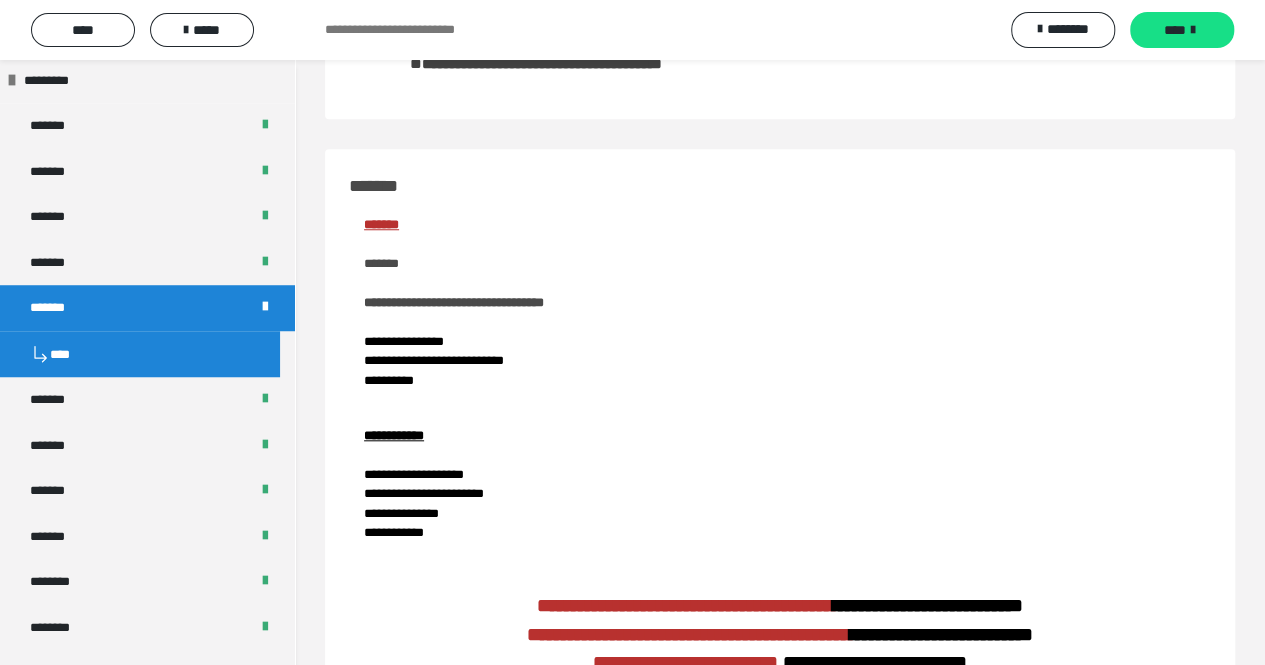 scroll, scrollTop: 0, scrollLeft: 0, axis: both 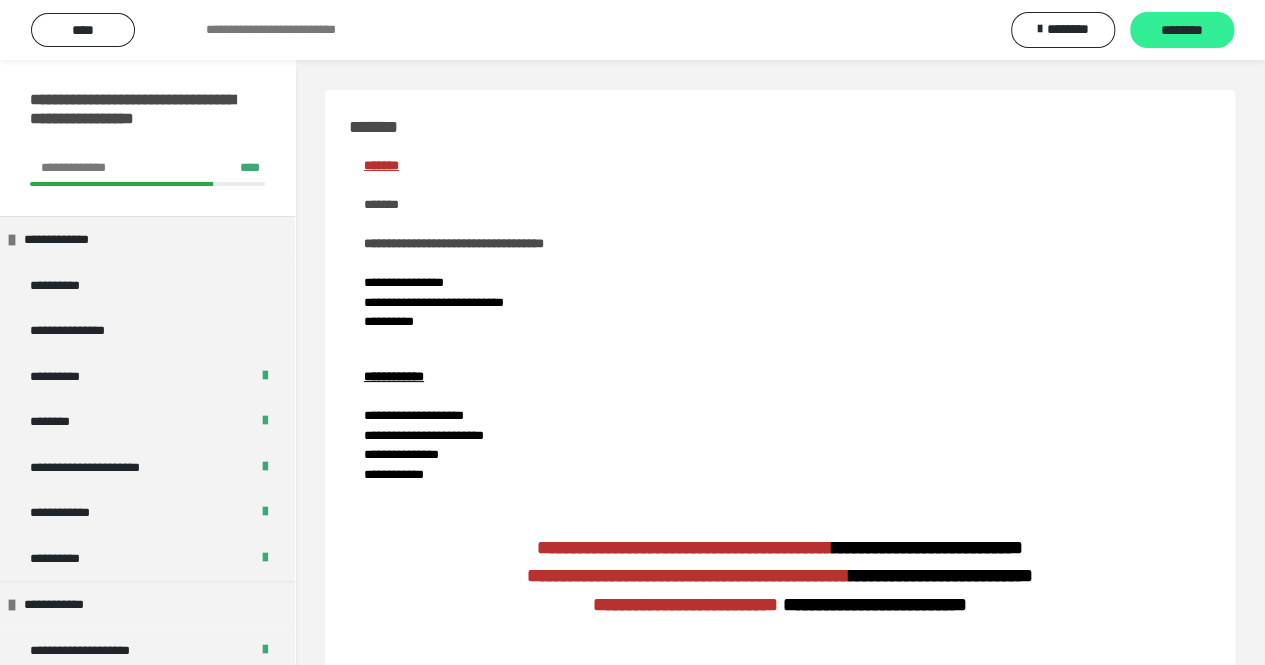 click on "********" at bounding box center [1182, 31] 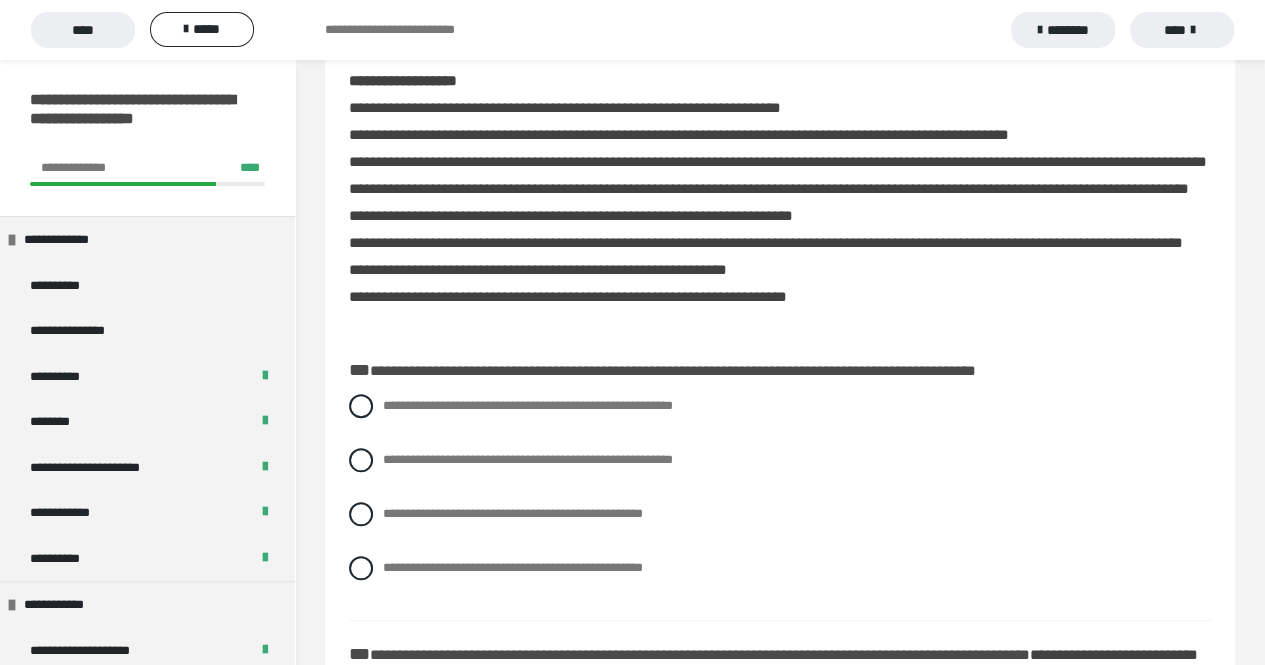 scroll, scrollTop: 719, scrollLeft: 0, axis: vertical 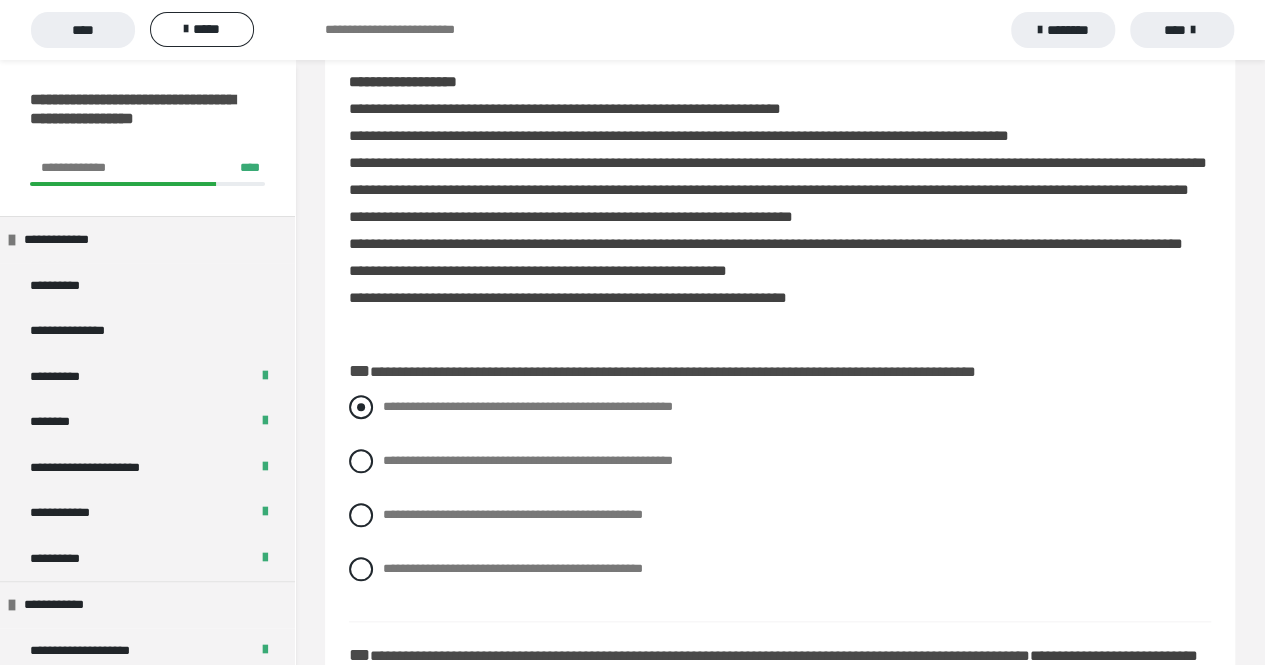 click at bounding box center [361, 407] 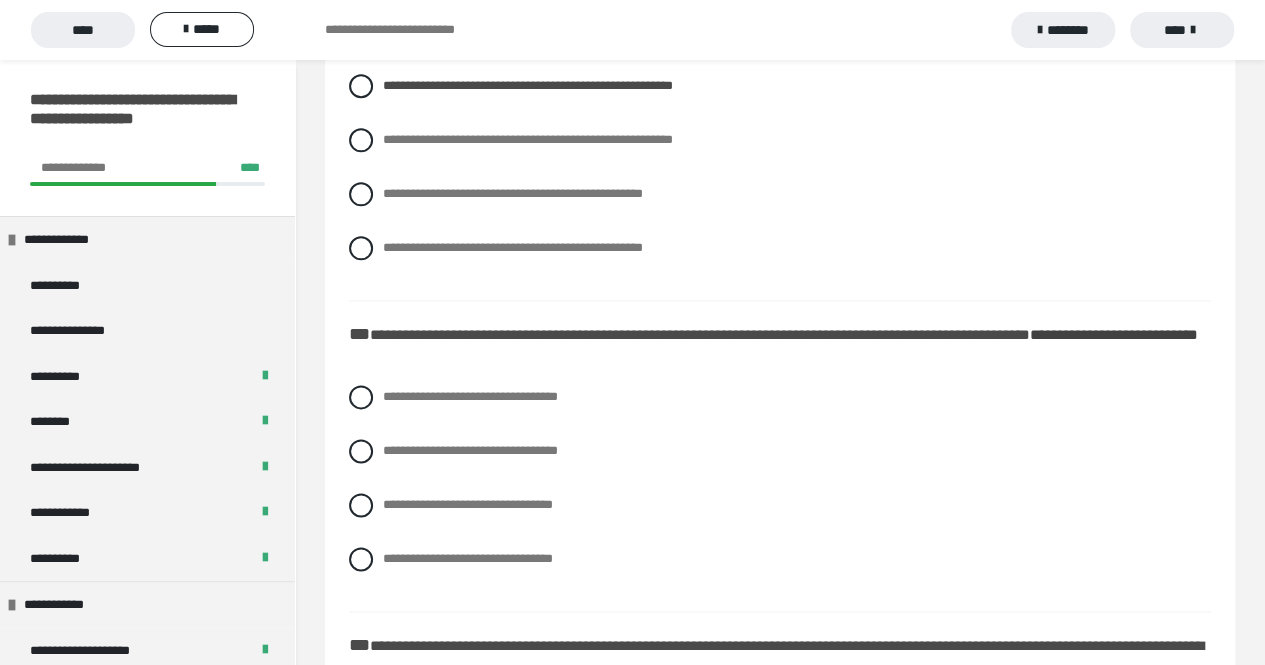 scroll, scrollTop: 1044, scrollLeft: 0, axis: vertical 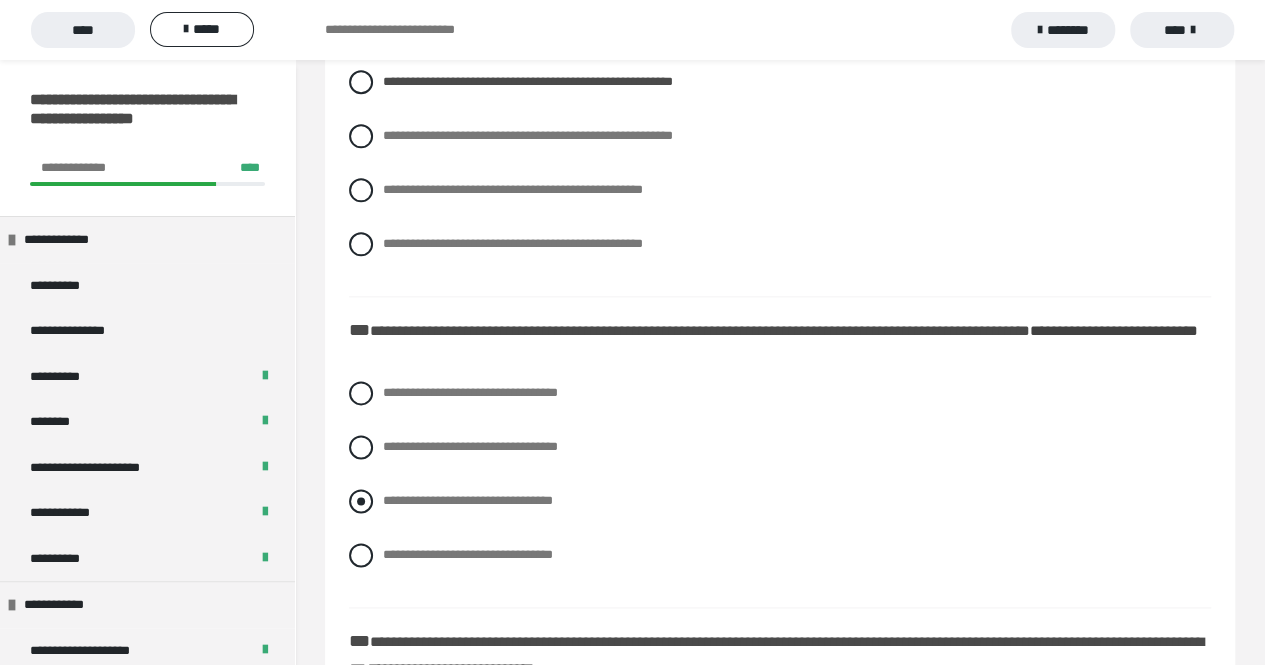 click at bounding box center (361, 501) 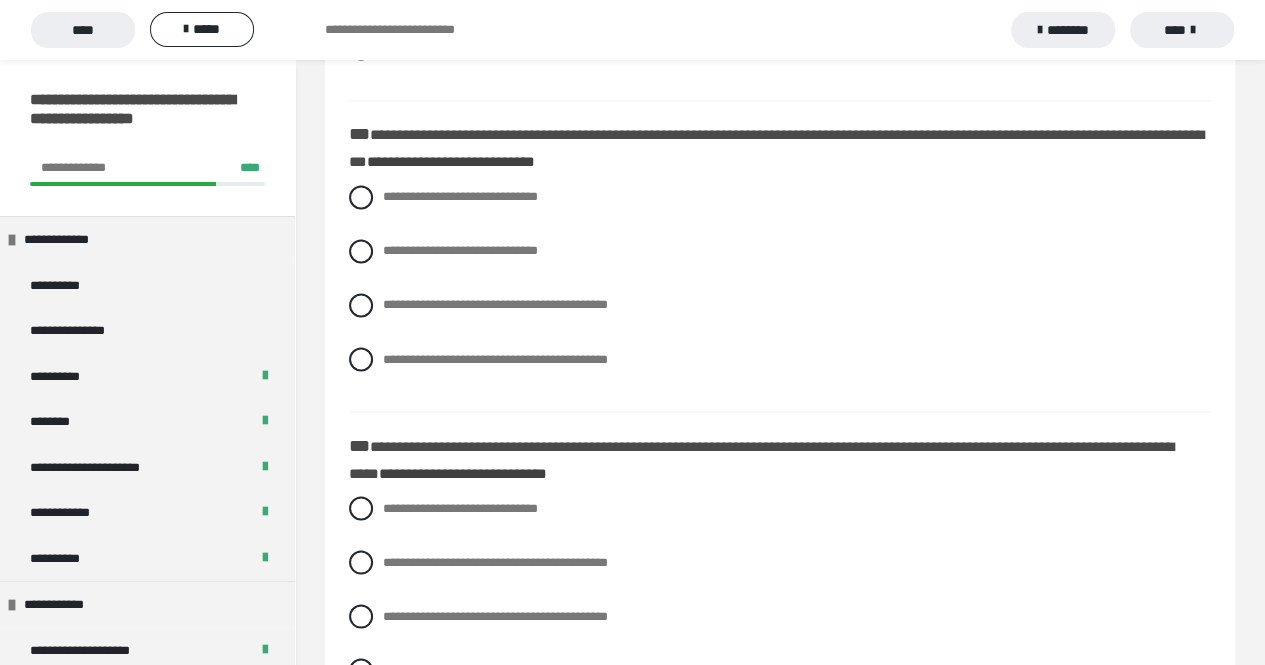 scroll, scrollTop: 1568, scrollLeft: 0, axis: vertical 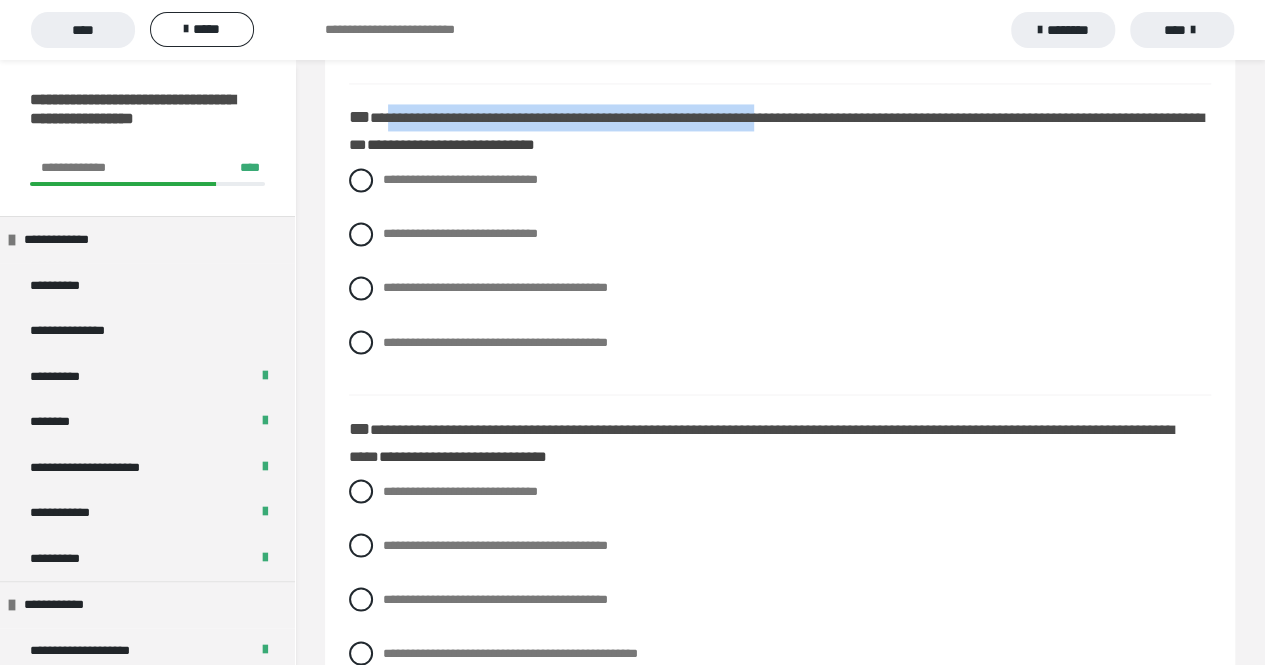 drag, startPoint x: 389, startPoint y: 169, endPoint x: 834, endPoint y: 162, distance: 445.05505 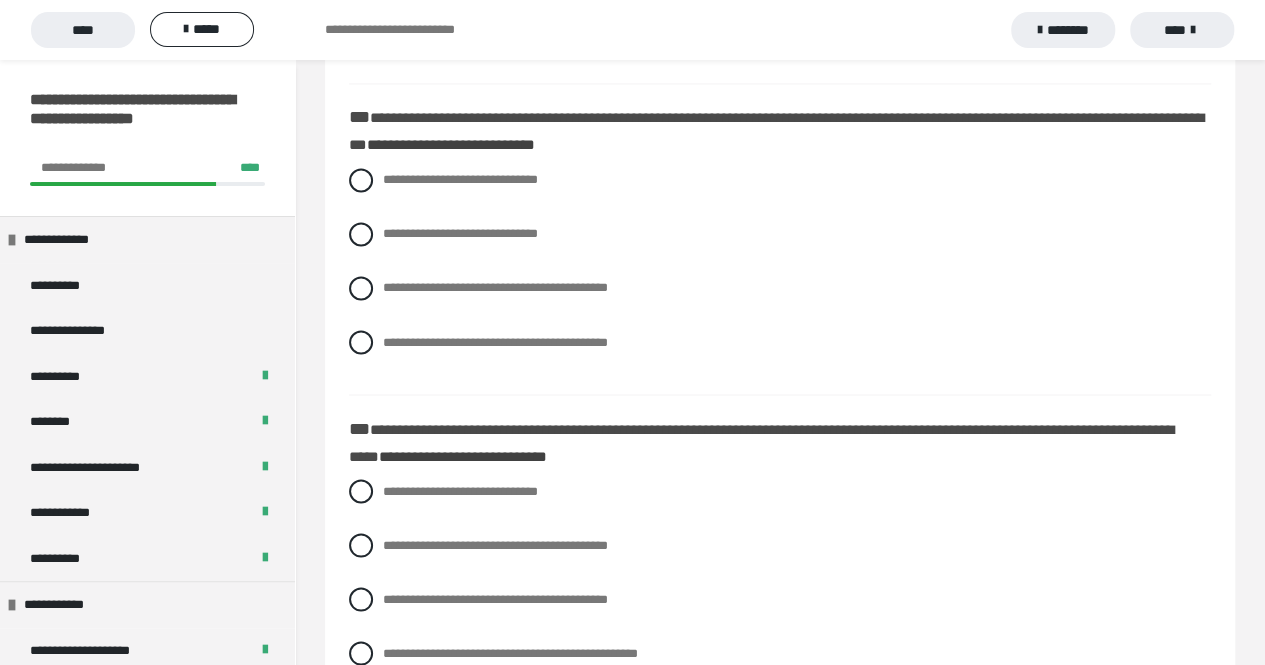 drag, startPoint x: 838, startPoint y: 167, endPoint x: 630, endPoint y: 197, distance: 210.15233 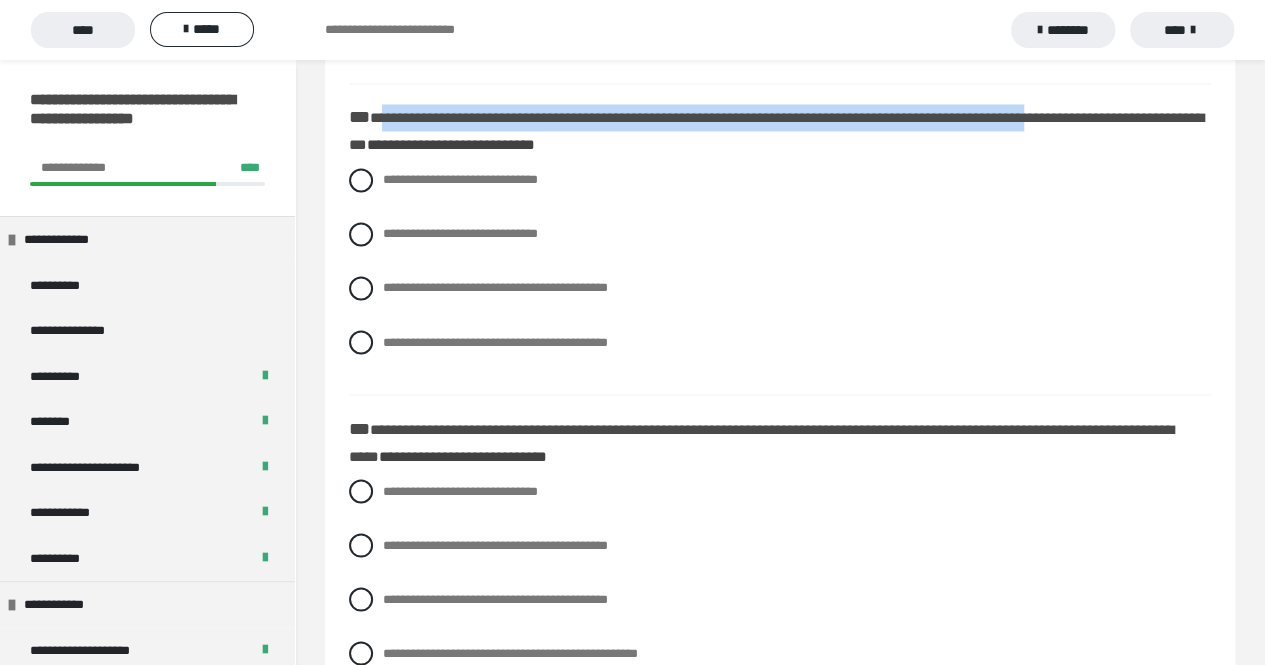 drag, startPoint x: 636, startPoint y: 193, endPoint x: 383, endPoint y: 167, distance: 254.33246 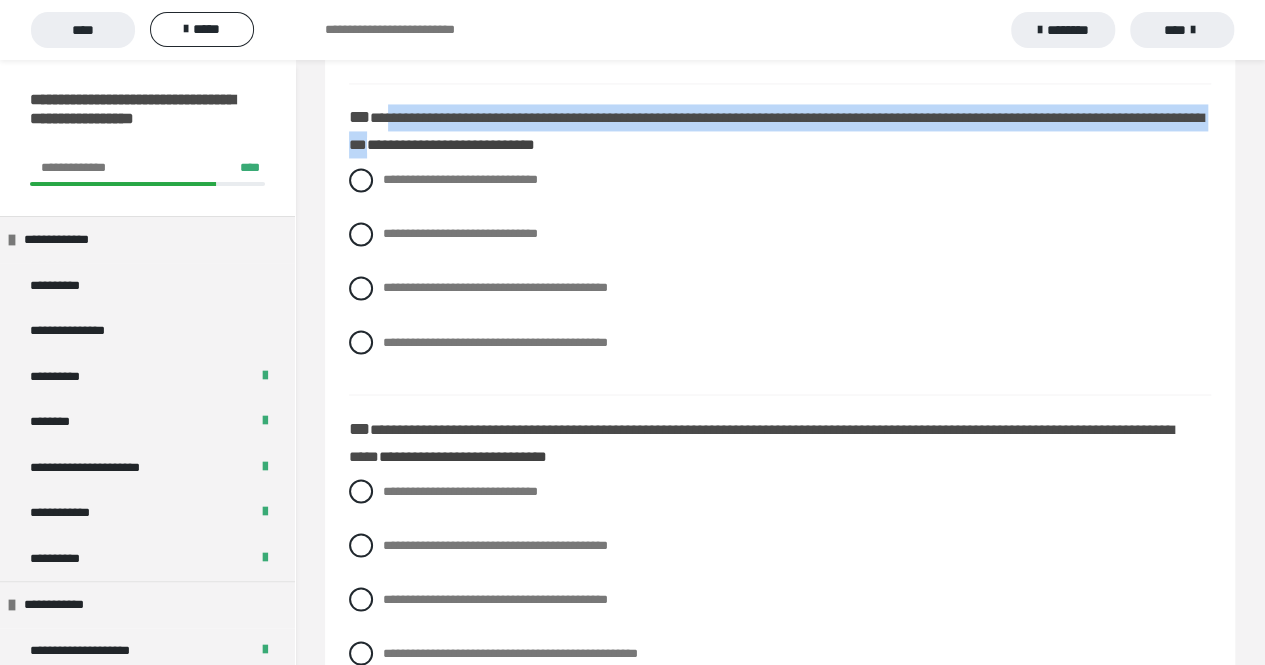 drag, startPoint x: 388, startPoint y: 168, endPoint x: 631, endPoint y: 197, distance: 244.72433 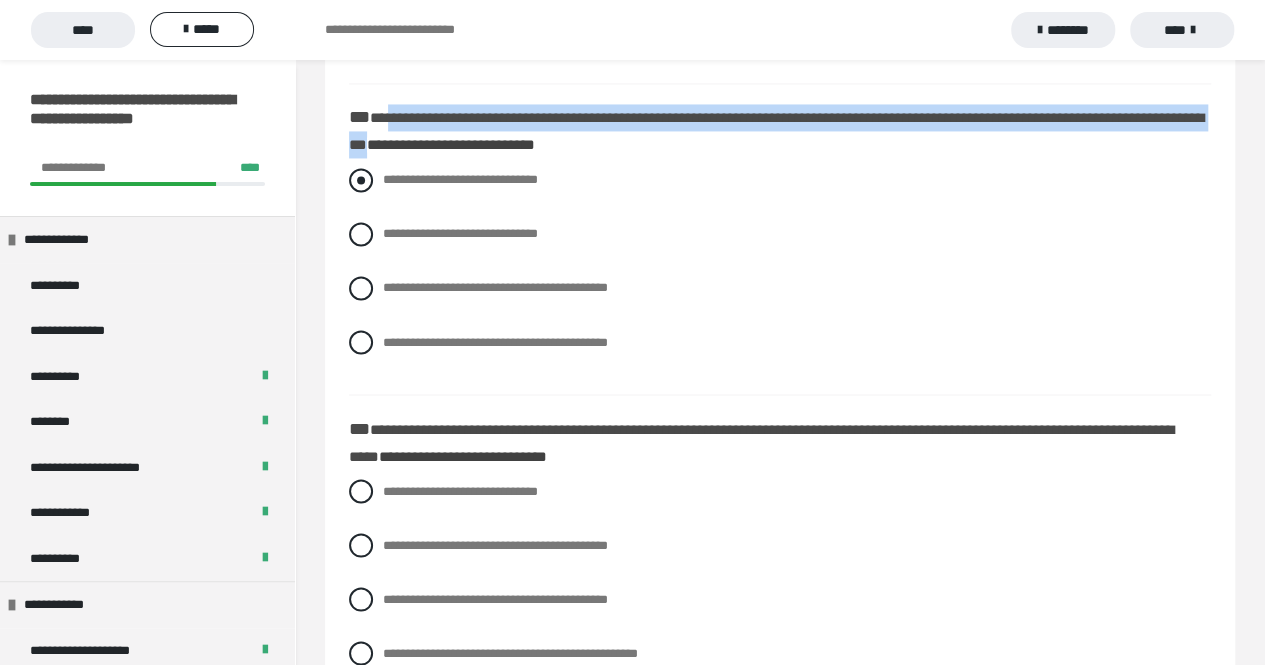 click at bounding box center (361, 180) 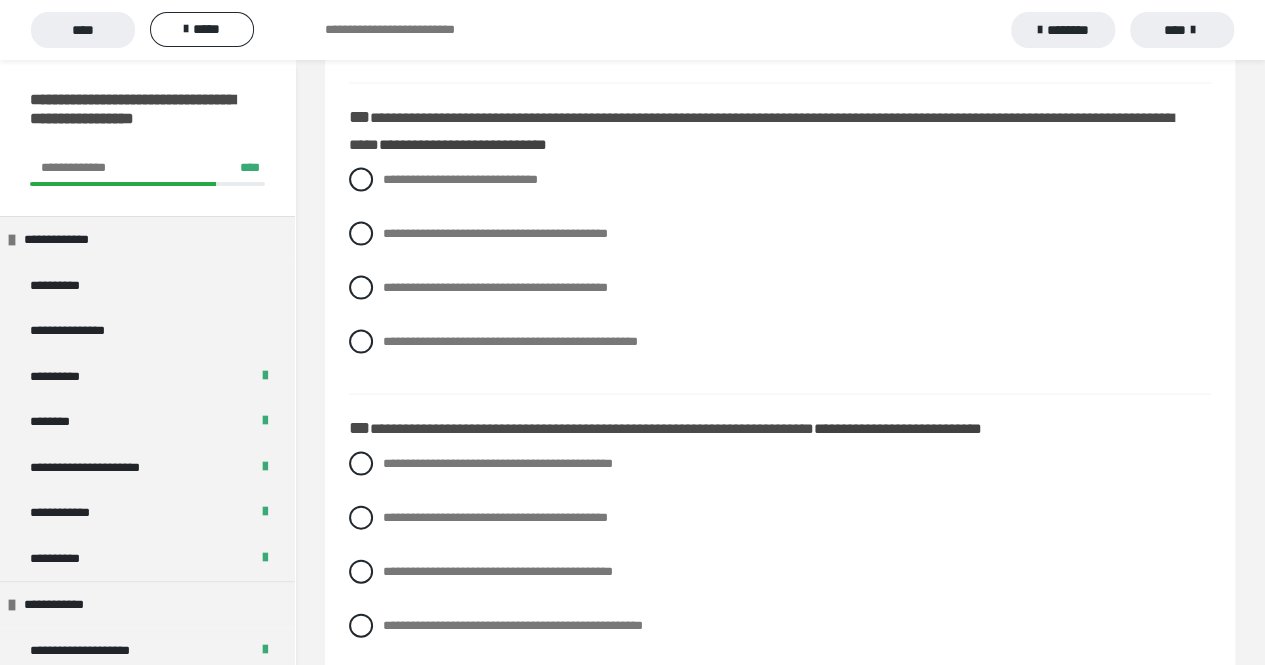 scroll, scrollTop: 1911, scrollLeft: 0, axis: vertical 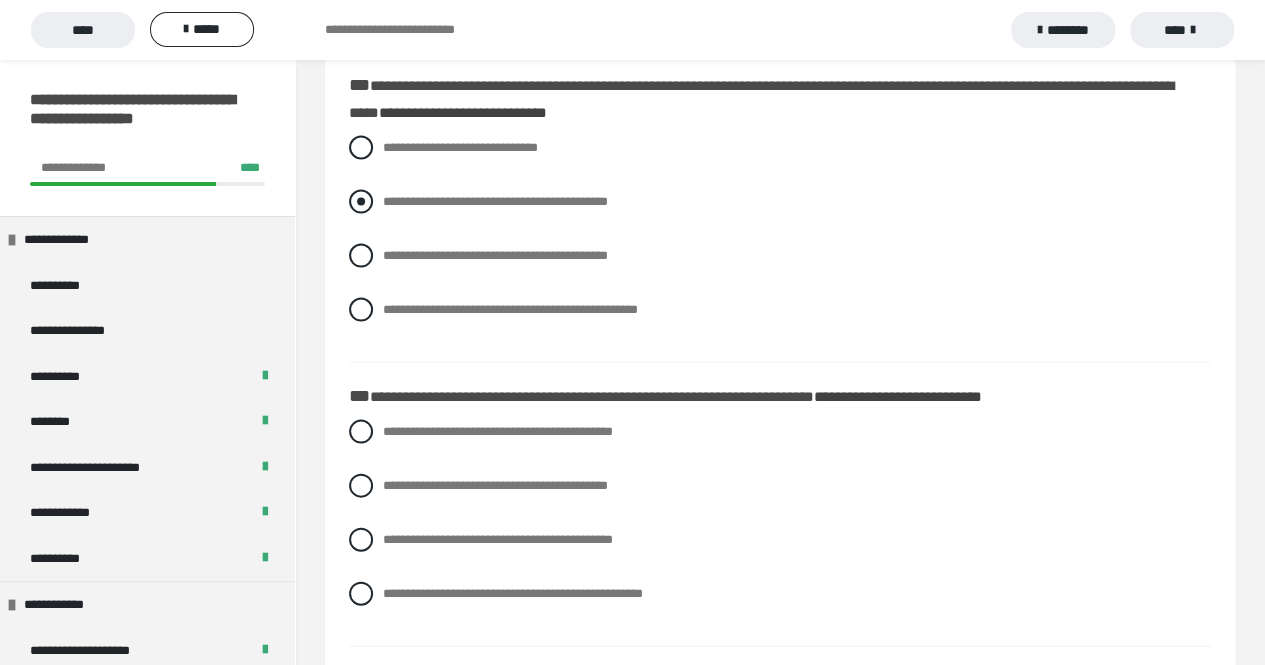 click at bounding box center [361, 202] 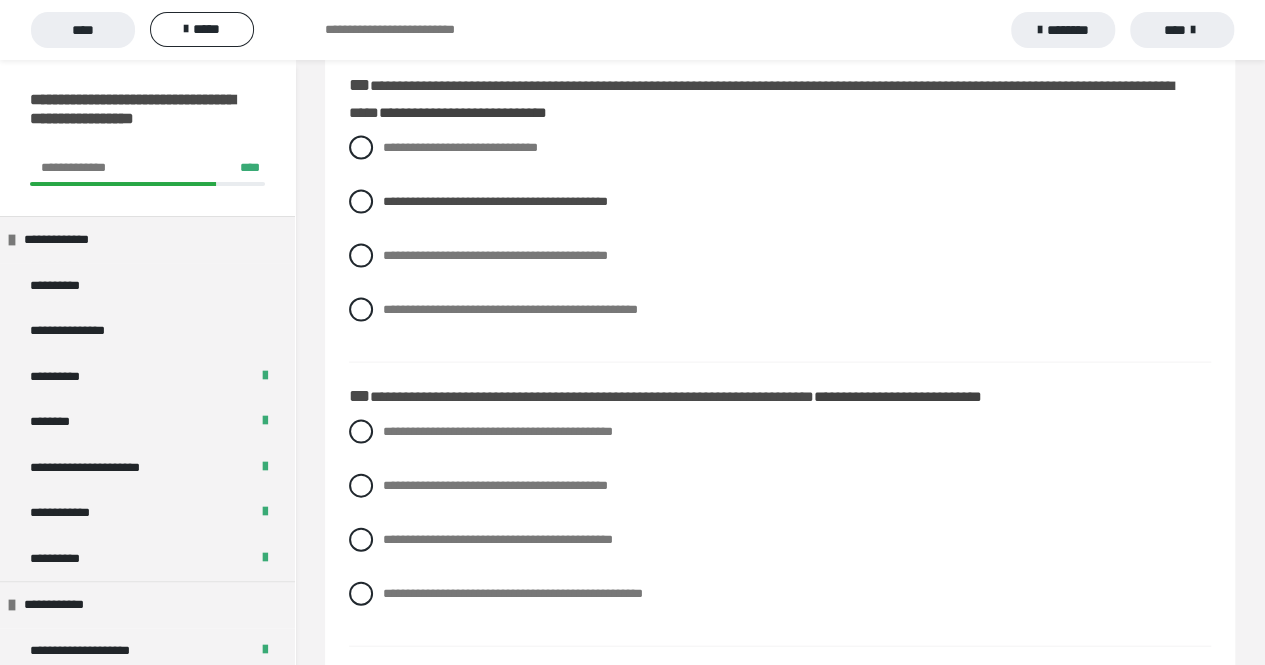 drag, startPoint x: 1274, startPoint y: 337, endPoint x: 1246, endPoint y: 483, distance: 148.66069 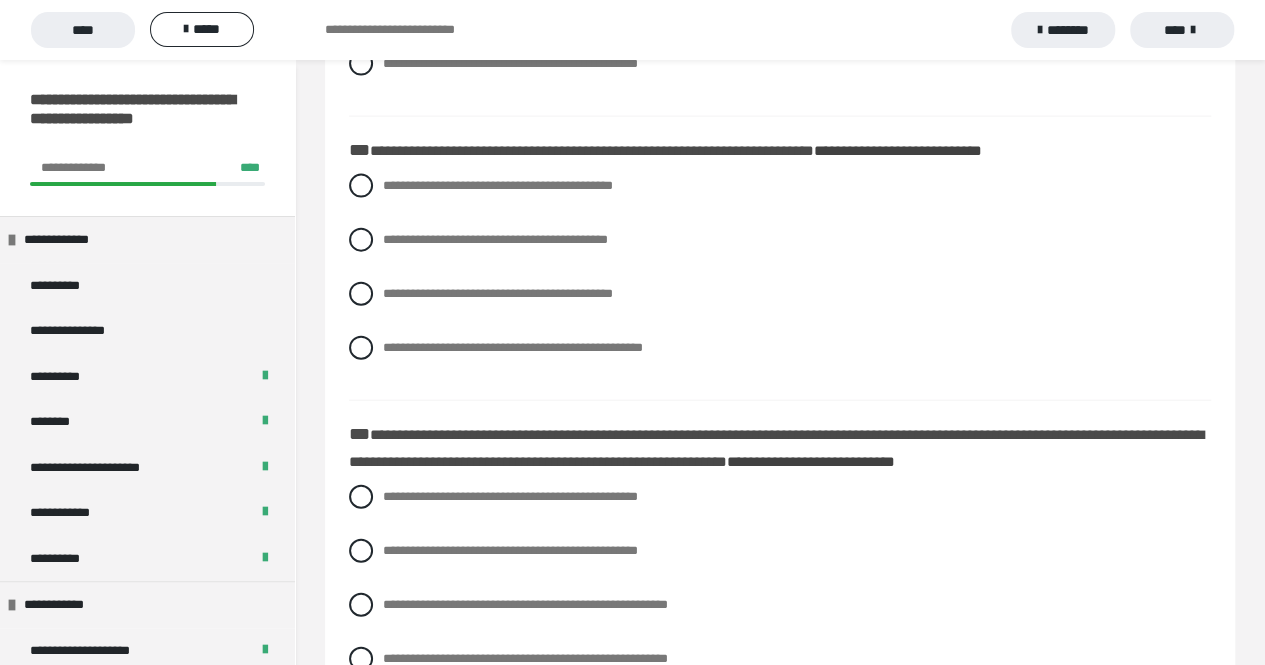 scroll, scrollTop: 2161, scrollLeft: 0, axis: vertical 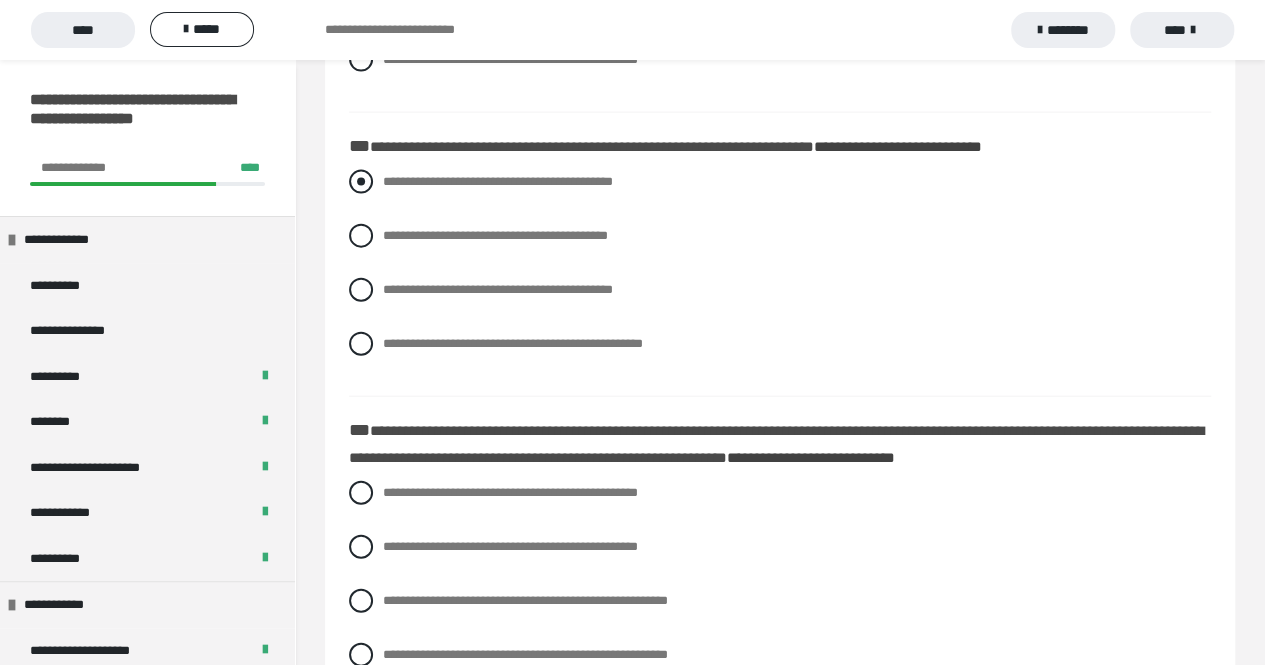 click at bounding box center (361, 182) 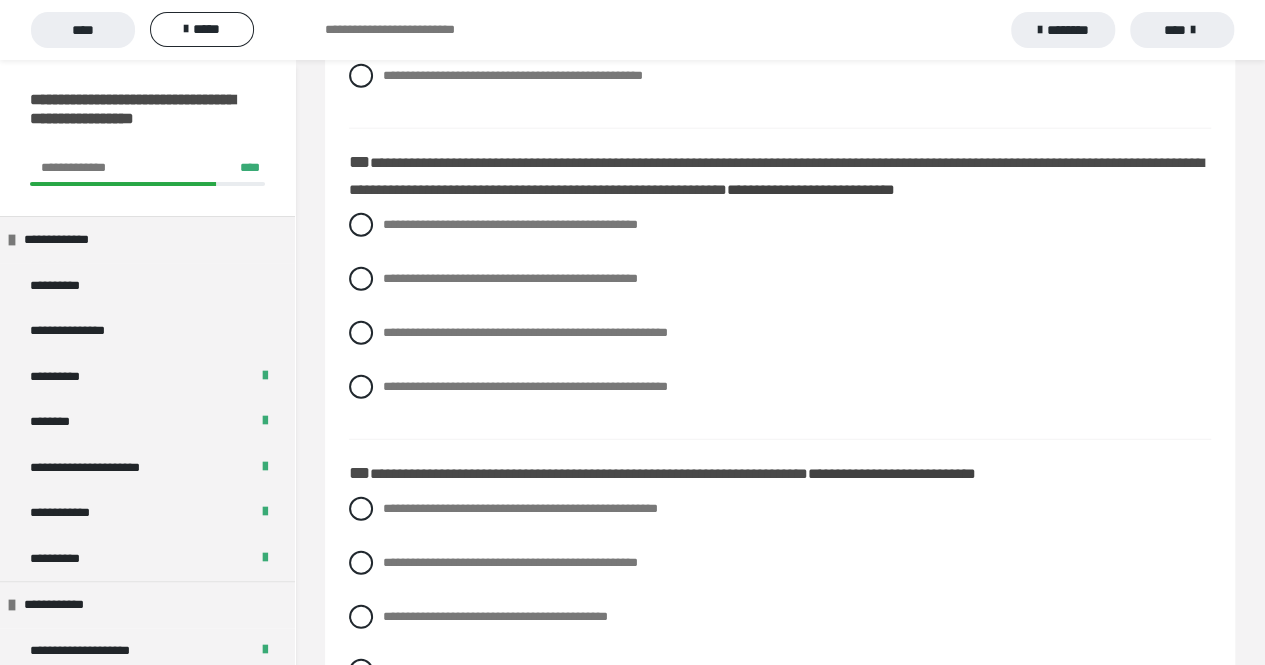scroll, scrollTop: 2433, scrollLeft: 0, axis: vertical 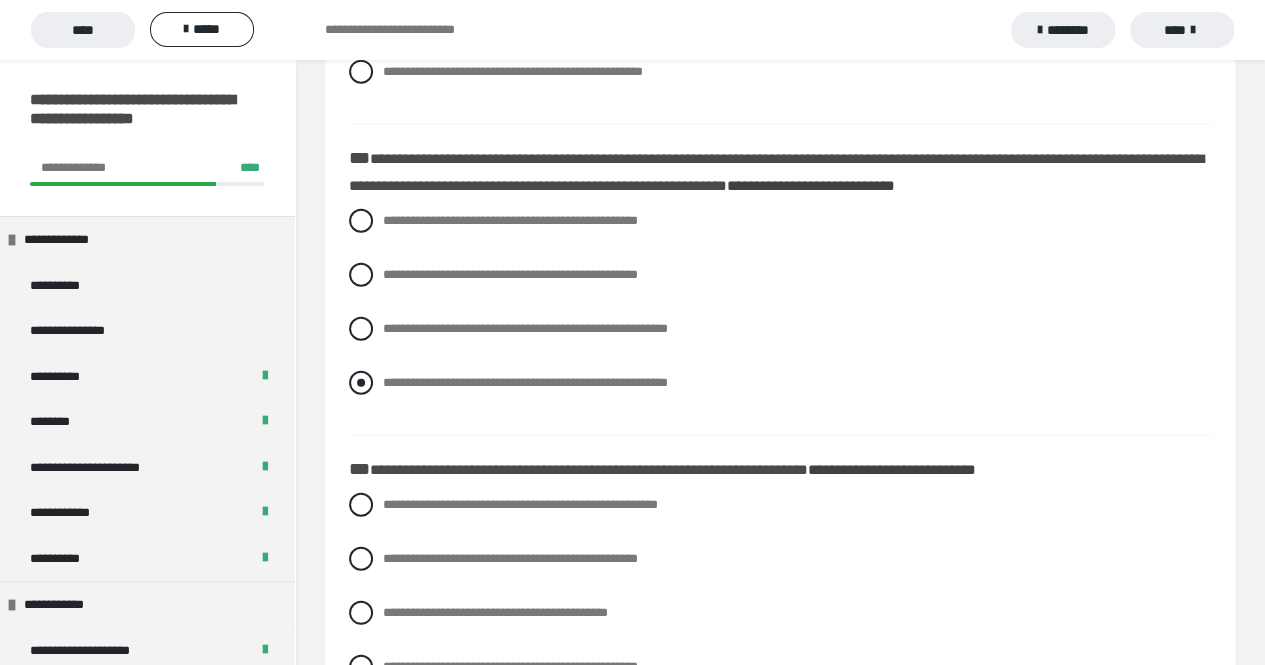 drag, startPoint x: 358, startPoint y: 452, endPoint x: 365, endPoint y: 434, distance: 19.313208 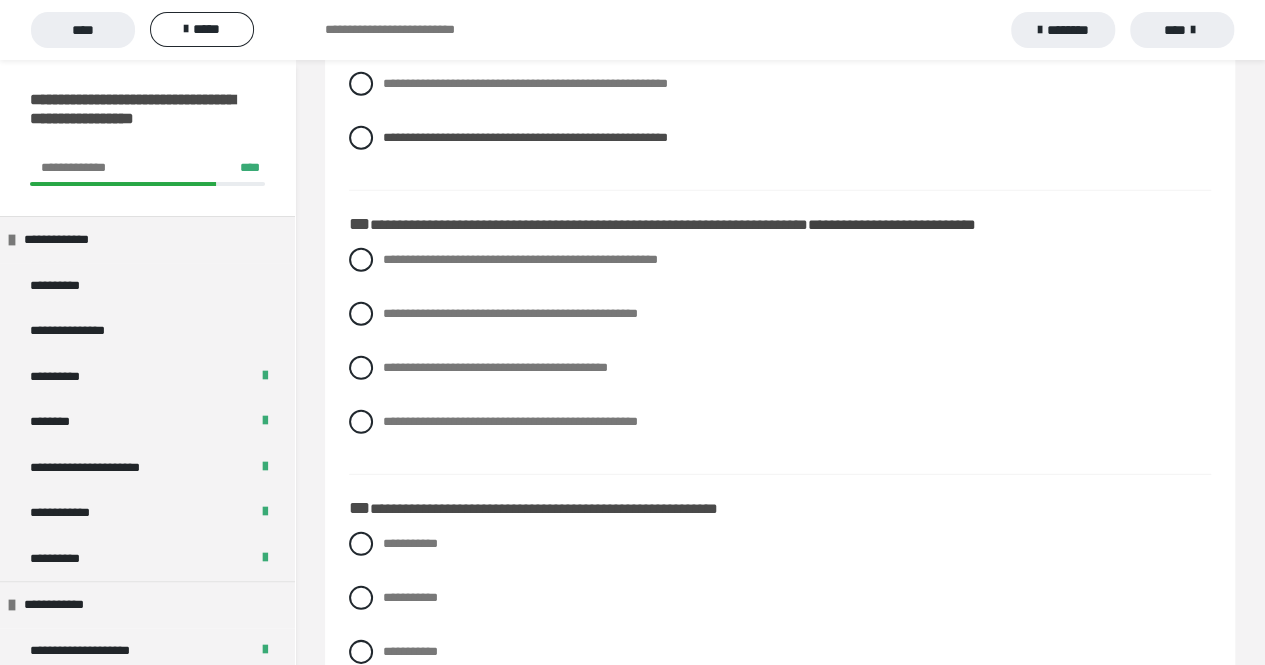 scroll, scrollTop: 2710, scrollLeft: 0, axis: vertical 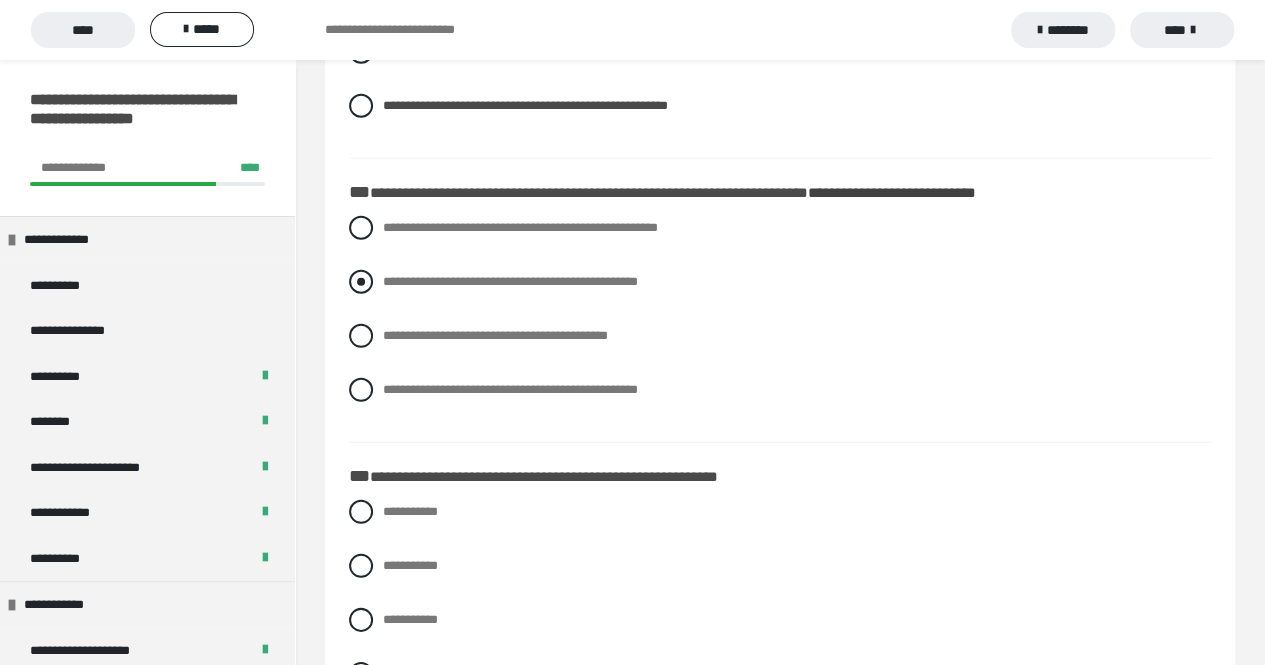click at bounding box center [361, 282] 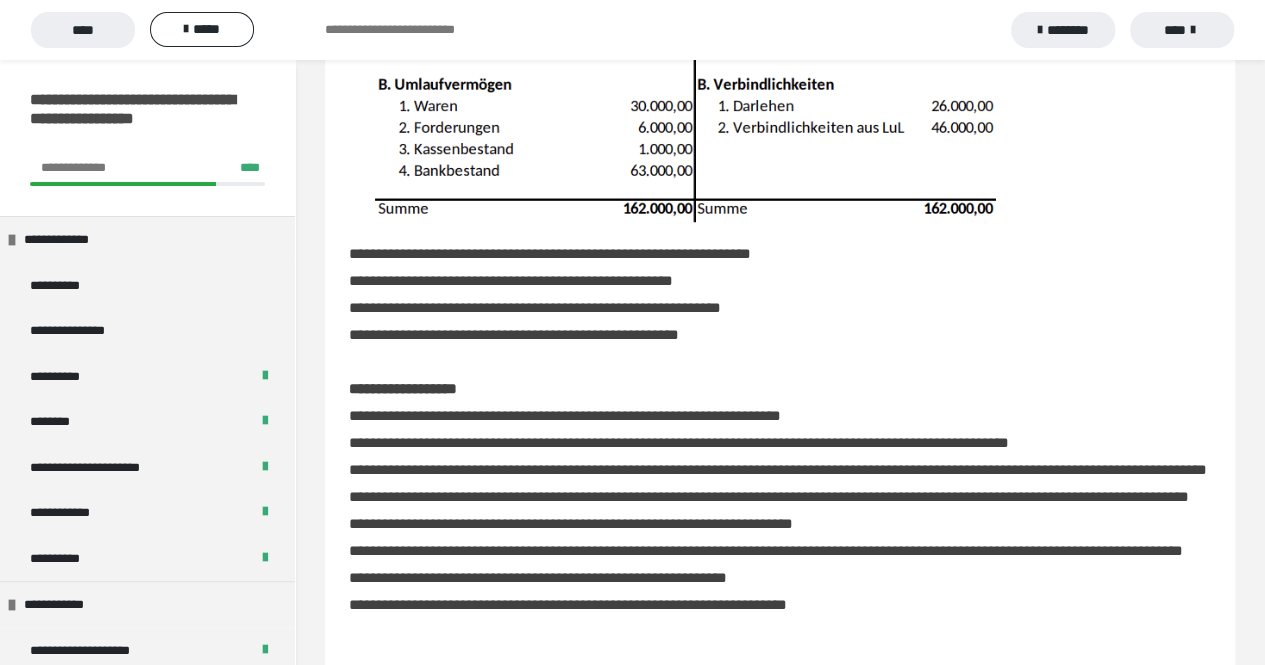 scroll, scrollTop: 416, scrollLeft: 0, axis: vertical 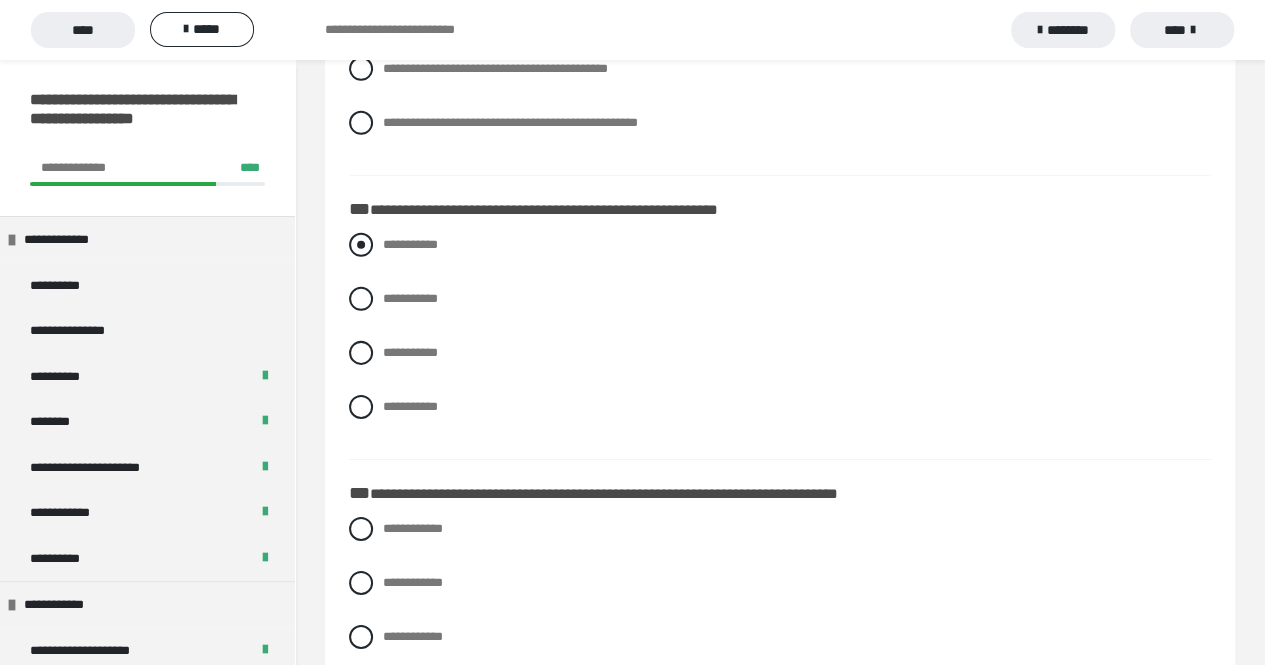 click at bounding box center (361, 245) 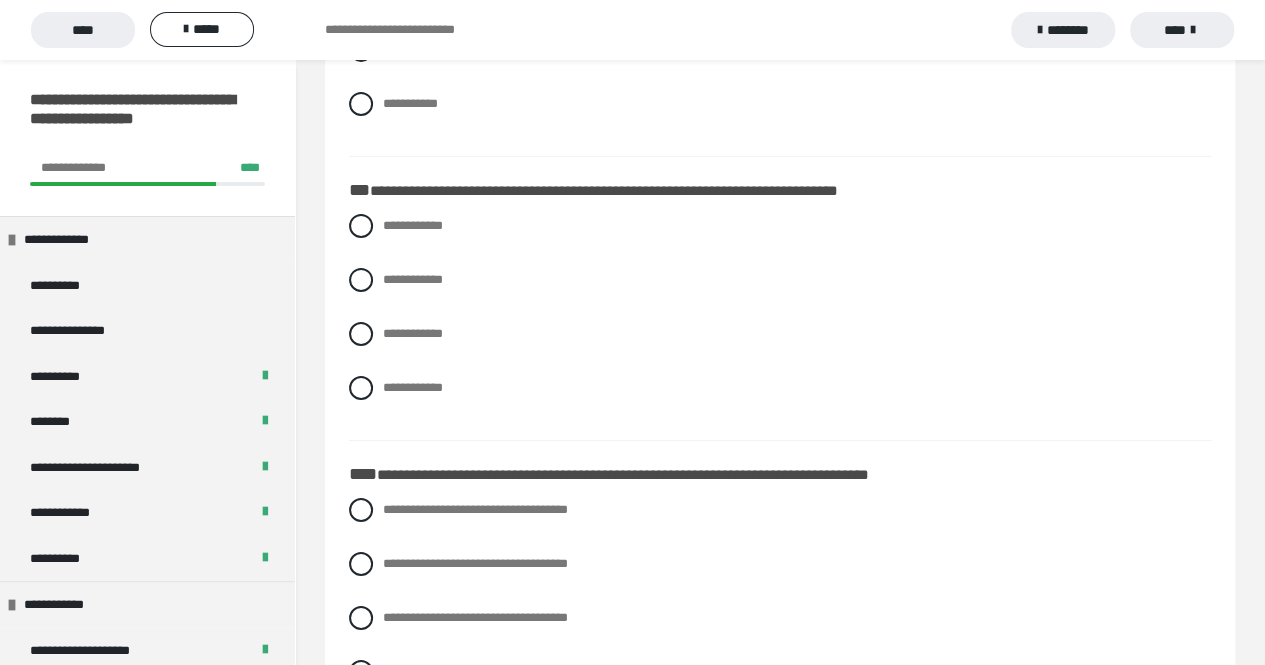 scroll, scrollTop: 3298, scrollLeft: 0, axis: vertical 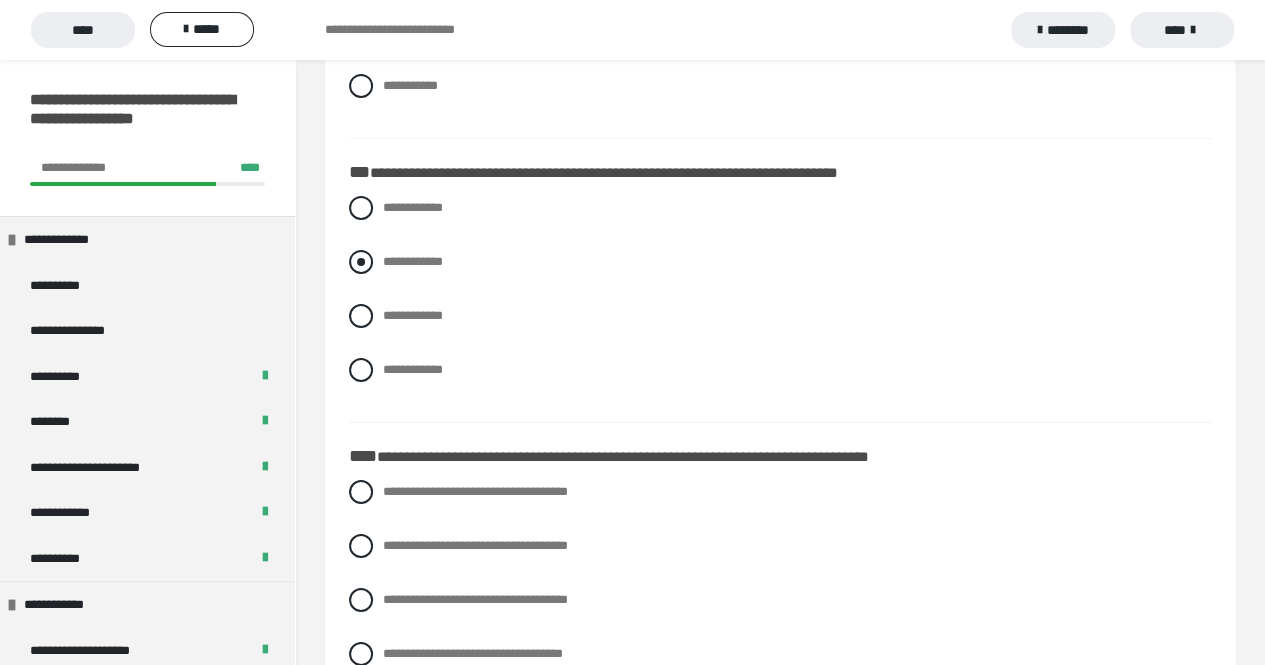 click at bounding box center (361, 262) 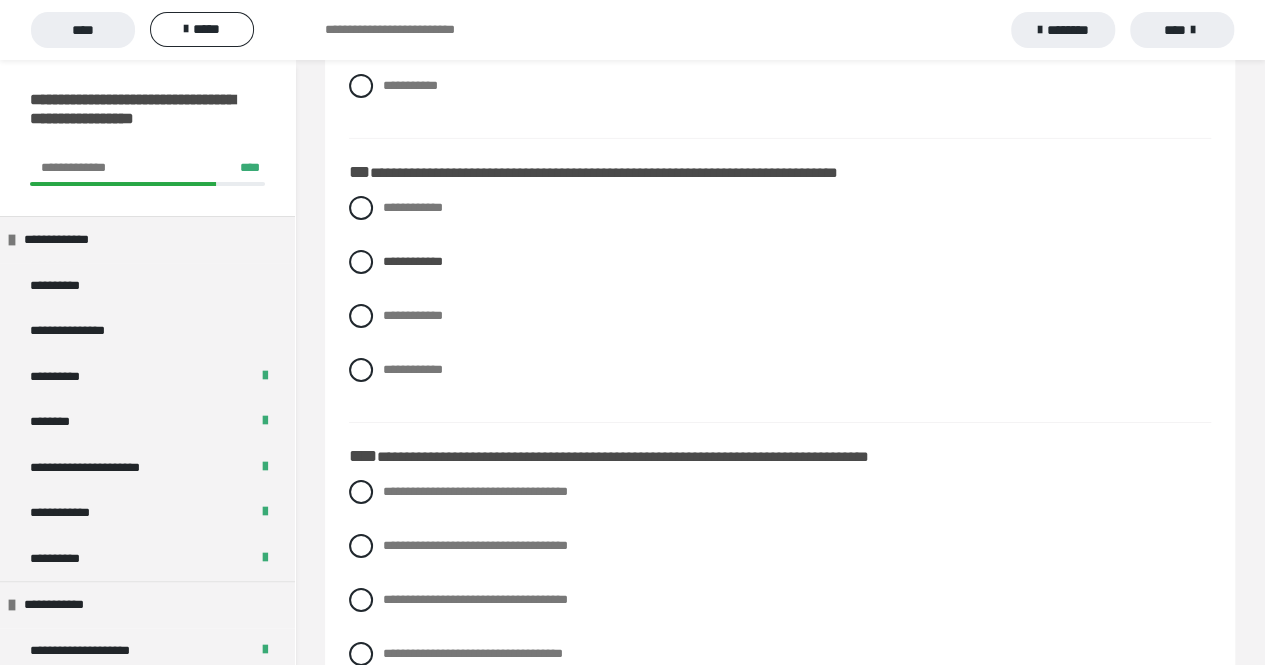 scroll, scrollTop: 3507, scrollLeft: 0, axis: vertical 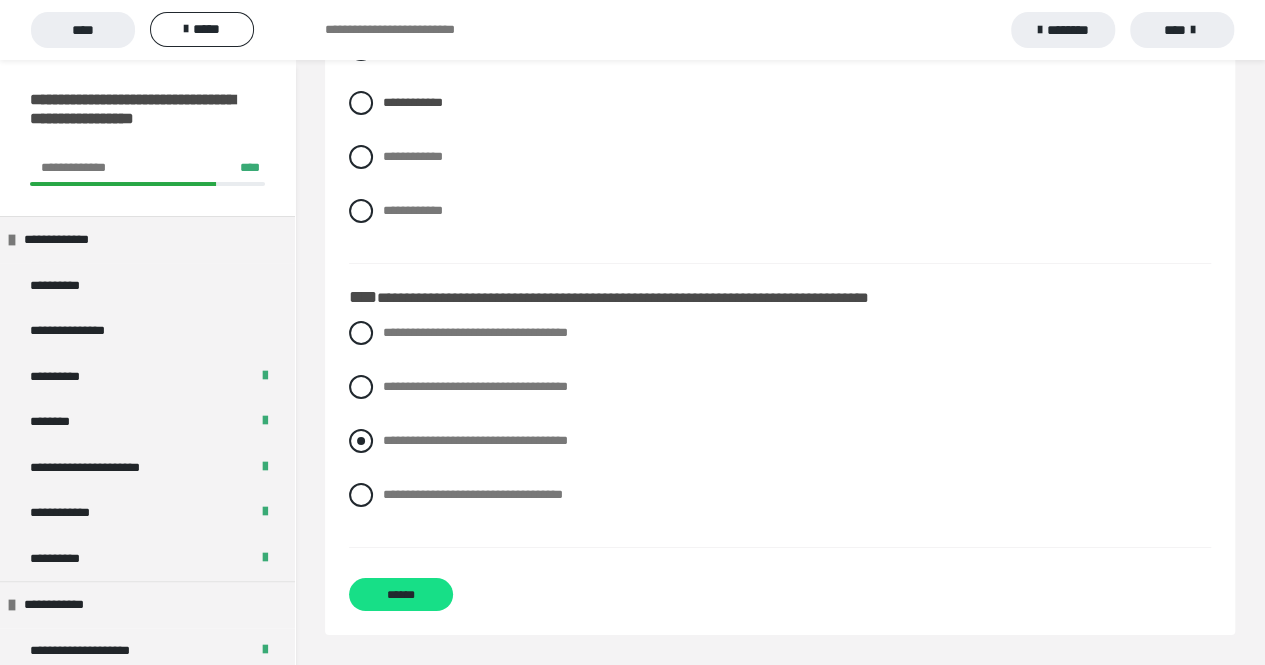 click at bounding box center [361, 441] 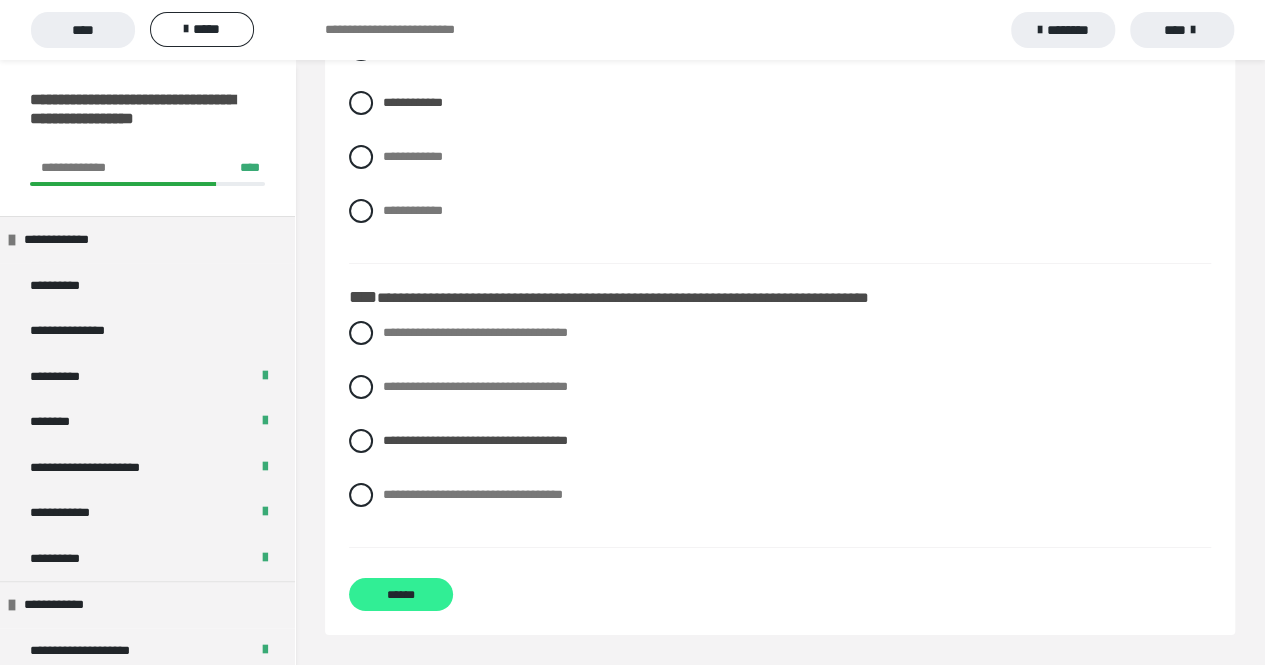 click on "******" at bounding box center [401, 594] 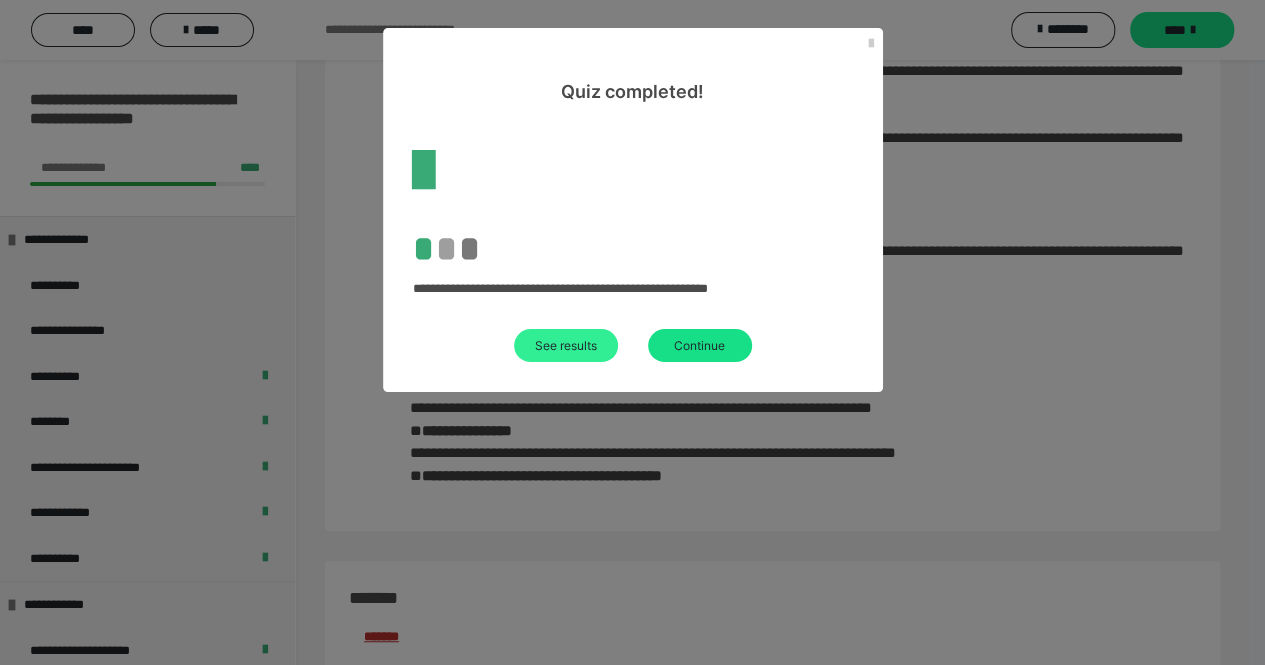 click on "See results" at bounding box center (566, 345) 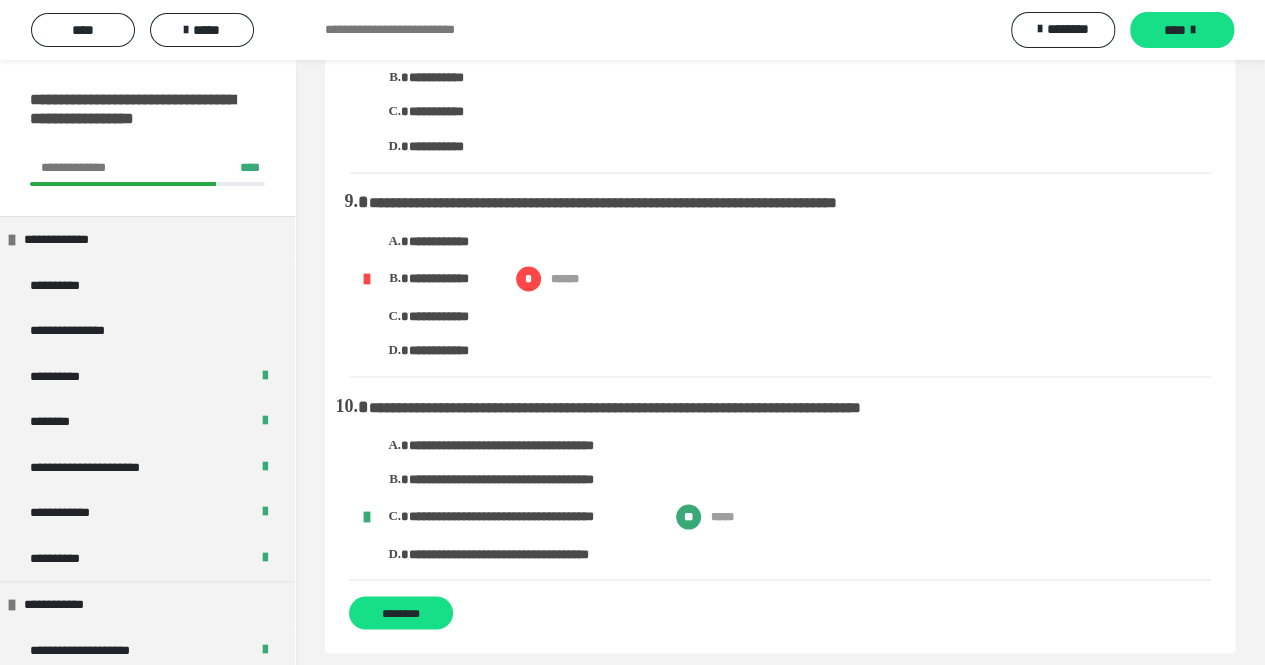 scroll, scrollTop: 1684, scrollLeft: 0, axis: vertical 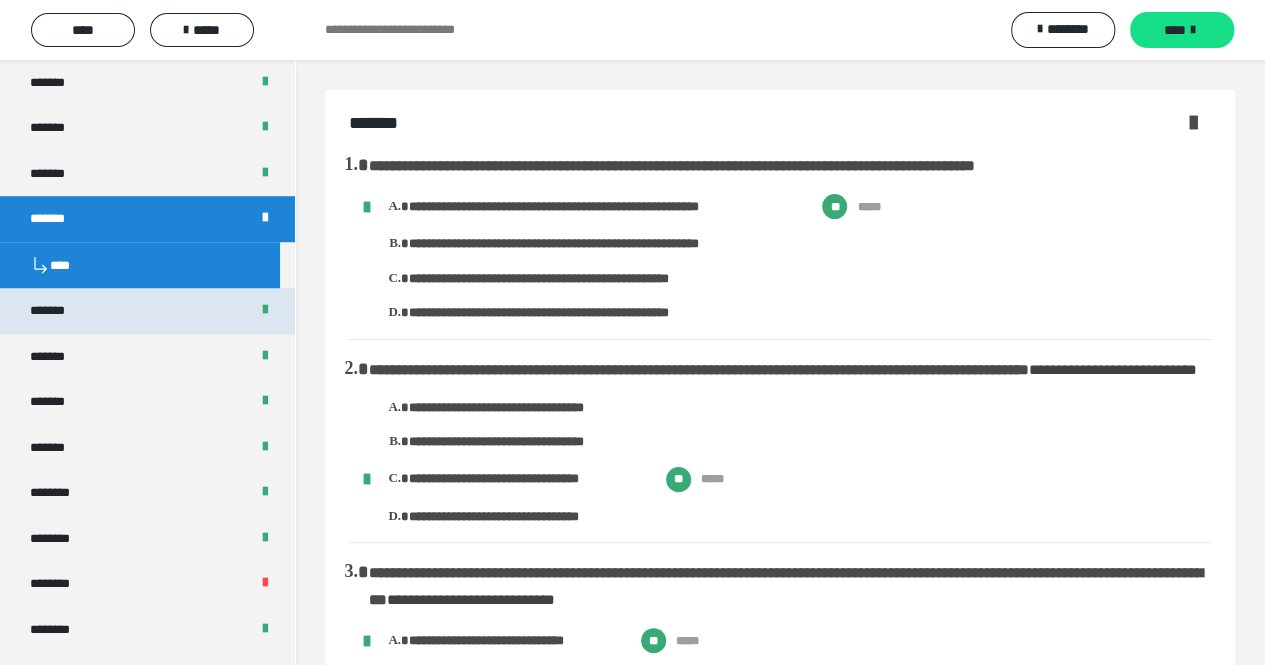 click on "*******" at bounding box center [147, 311] 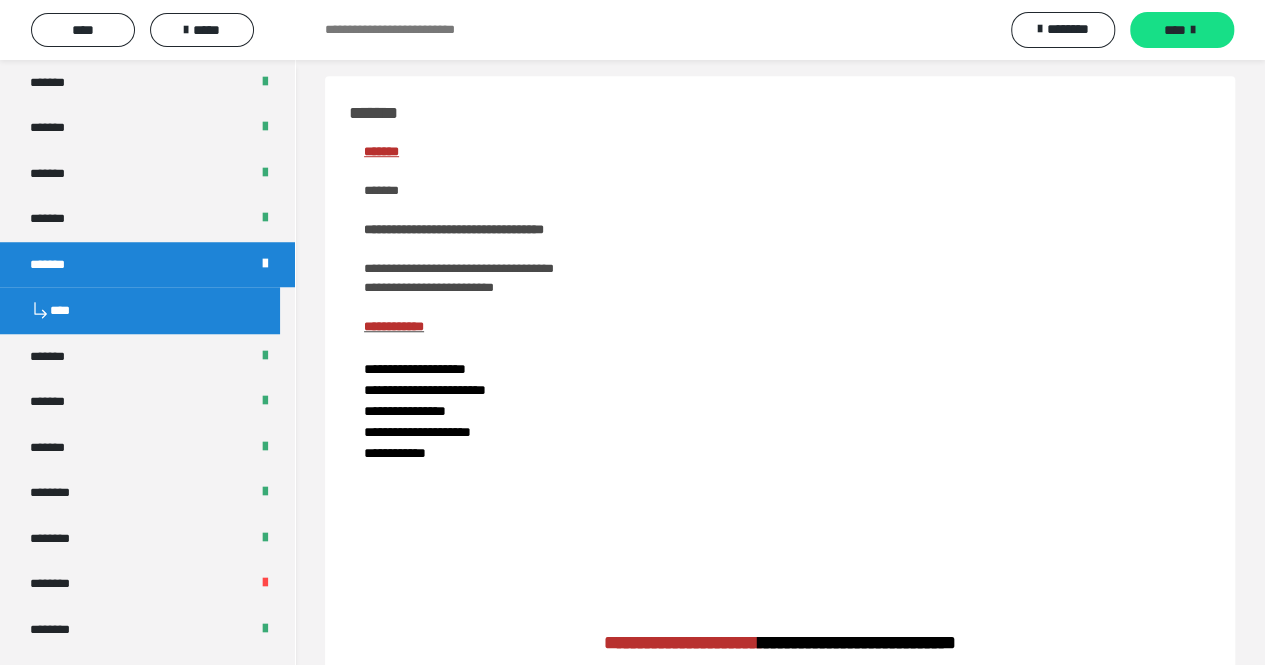 scroll, scrollTop: 615, scrollLeft: 0, axis: vertical 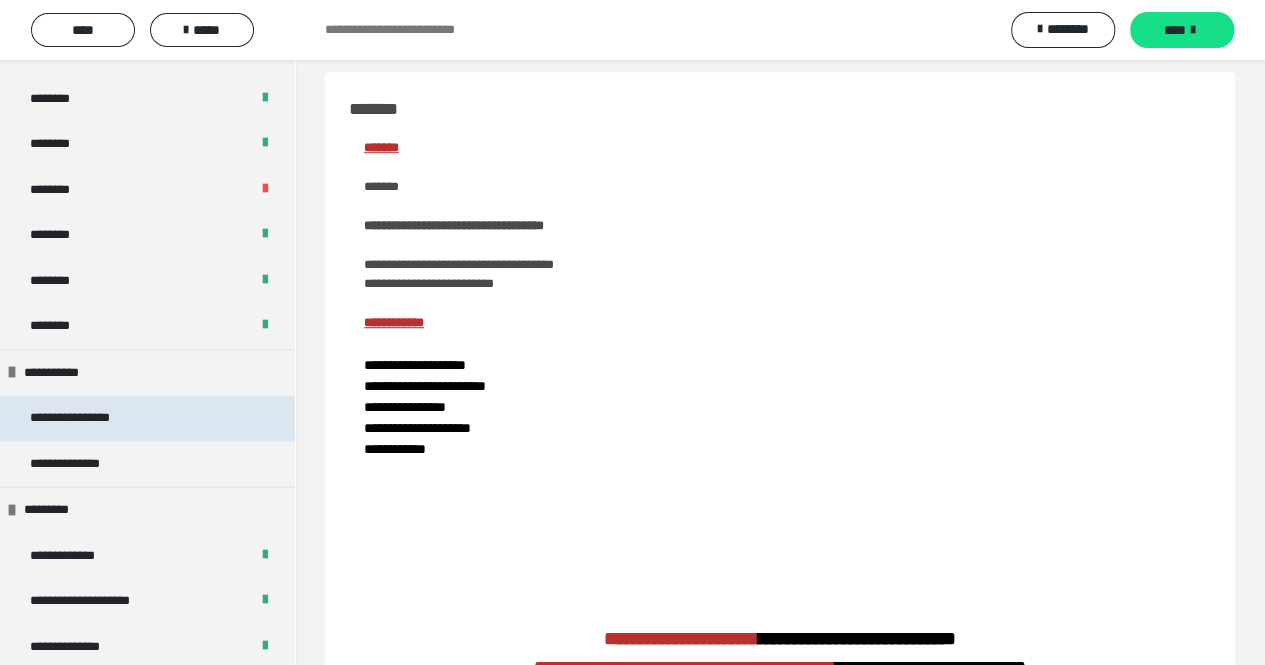 click on "**********" at bounding box center [147, 418] 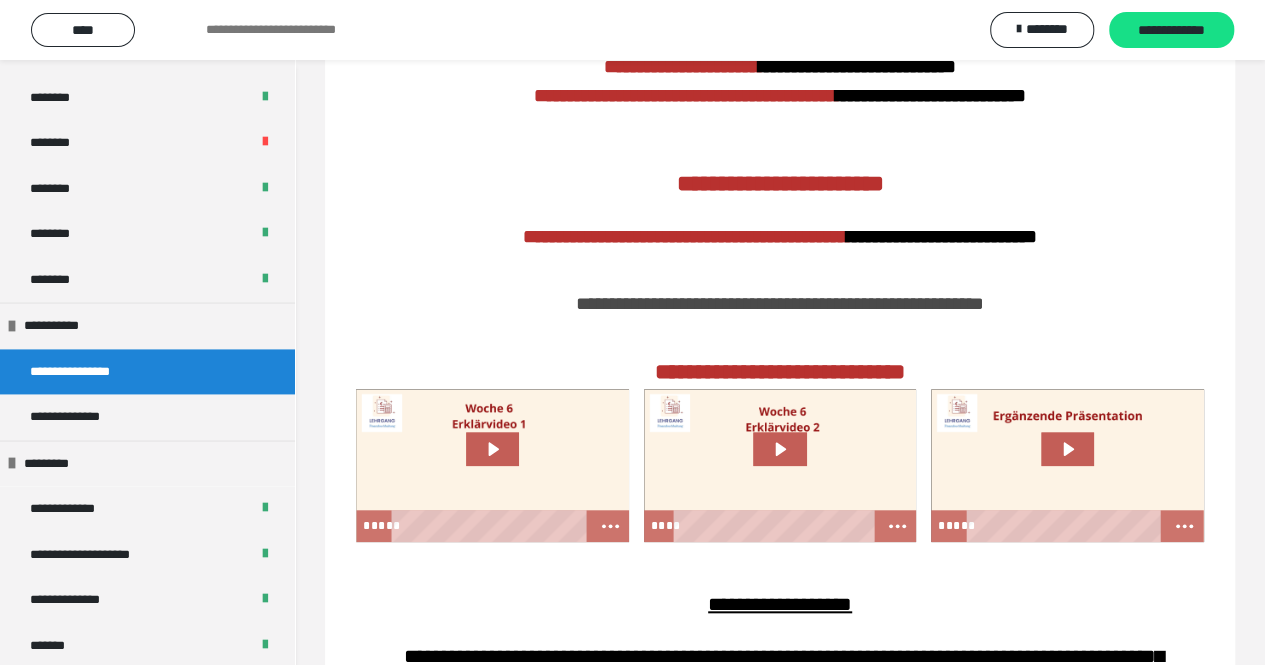 scroll, scrollTop: 18, scrollLeft: 0, axis: vertical 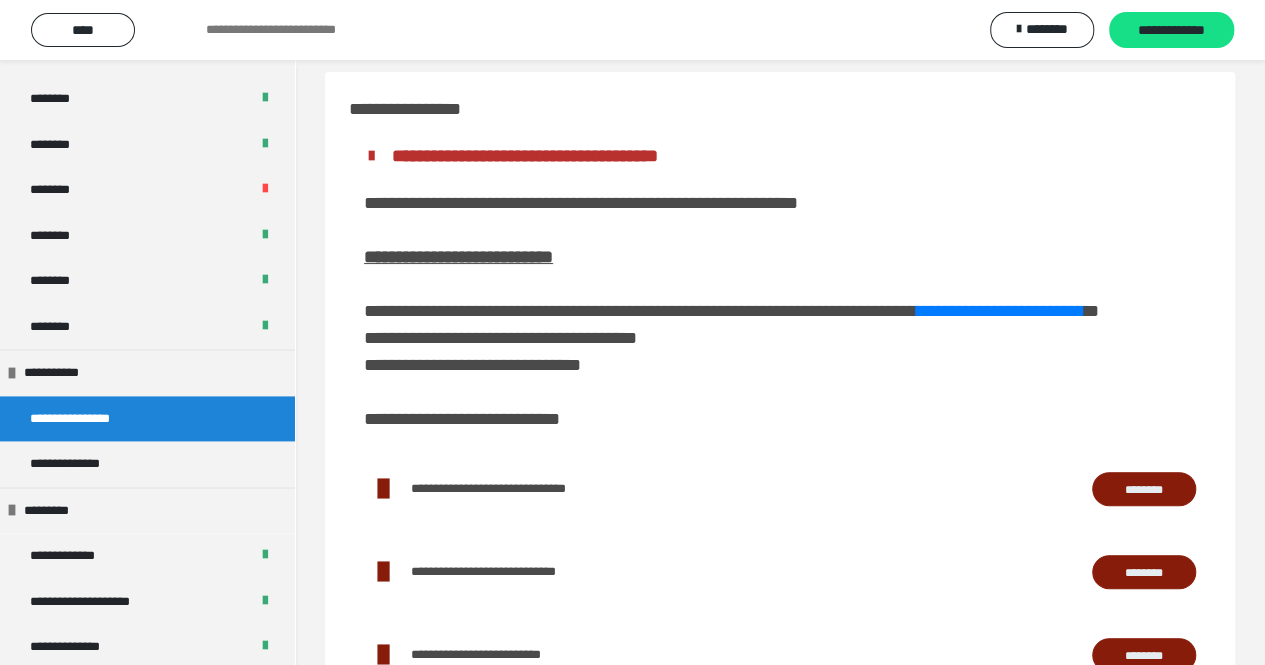 click on "********" at bounding box center [1144, 488] 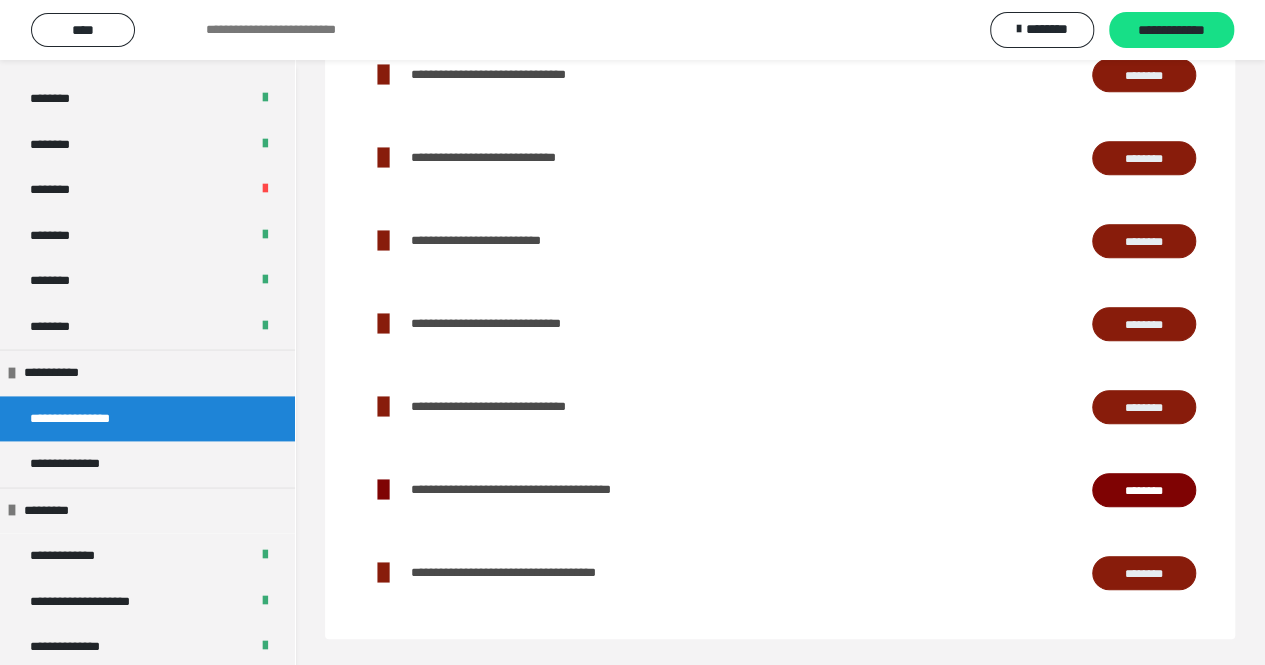 scroll, scrollTop: 462, scrollLeft: 0, axis: vertical 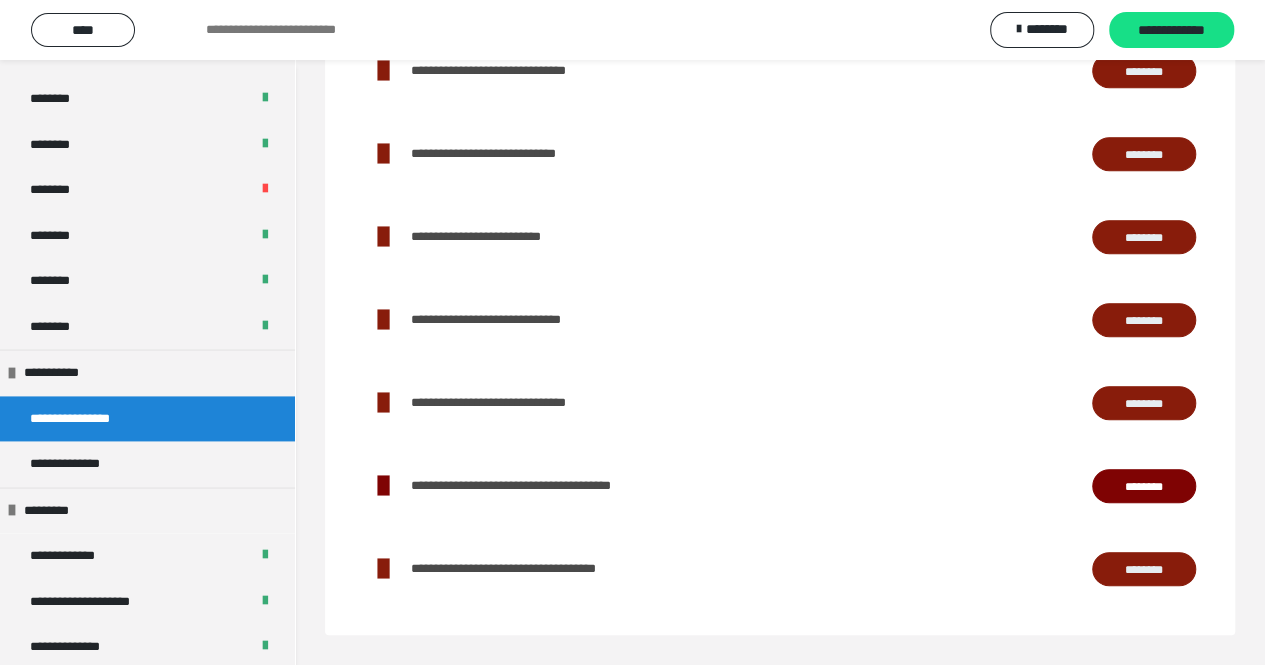 click on "********" at bounding box center (1144, 153) 